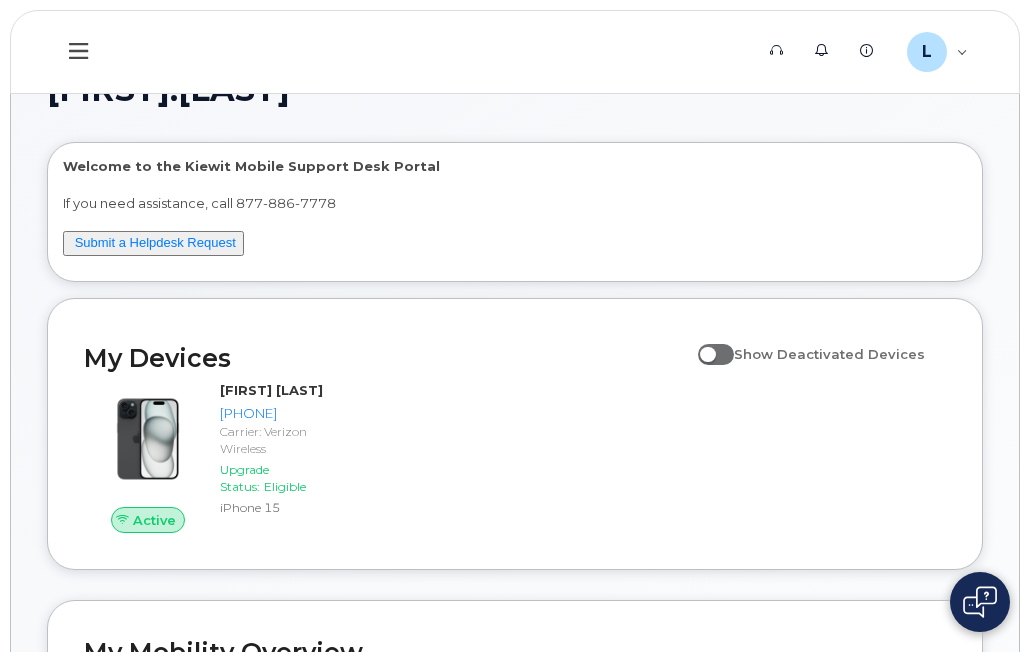 scroll, scrollTop: 0, scrollLeft: 0, axis: both 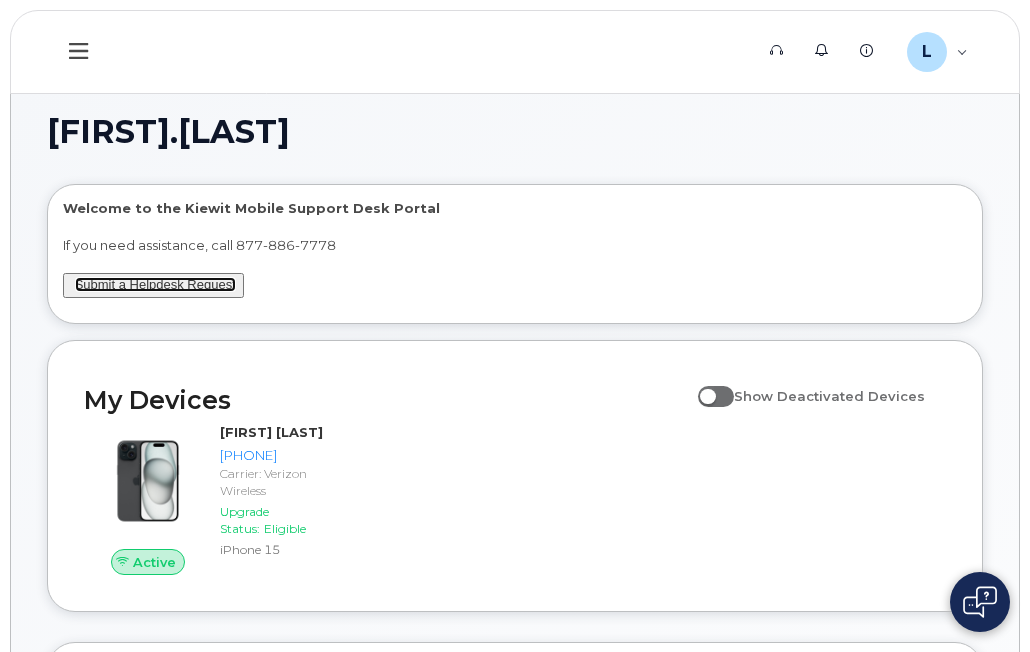 click on "Submit a Helpdesk Request" 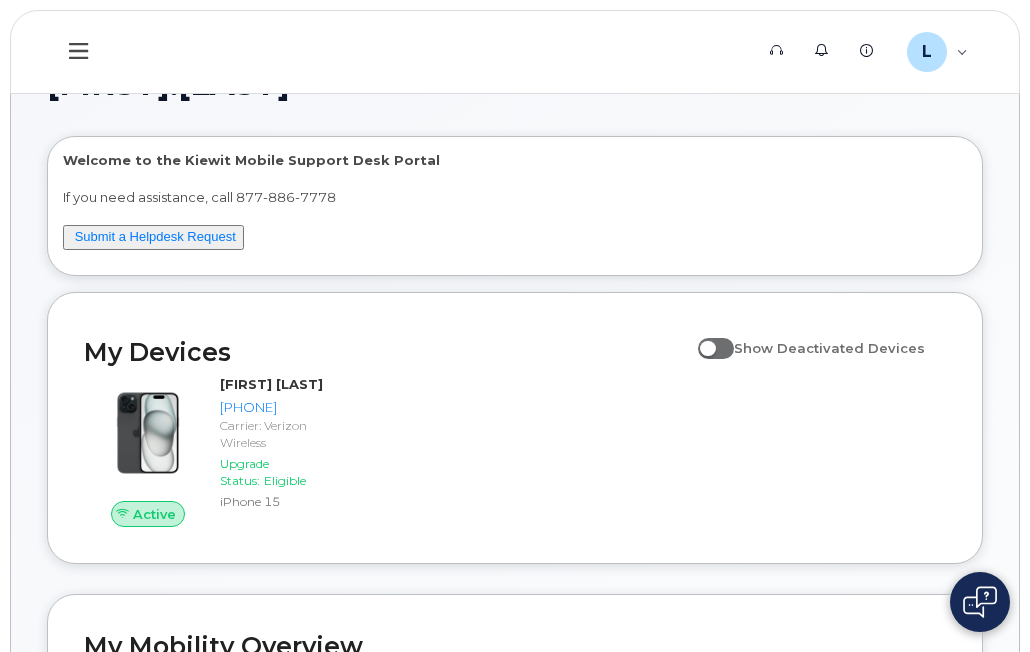 scroll, scrollTop: 0, scrollLeft: 0, axis: both 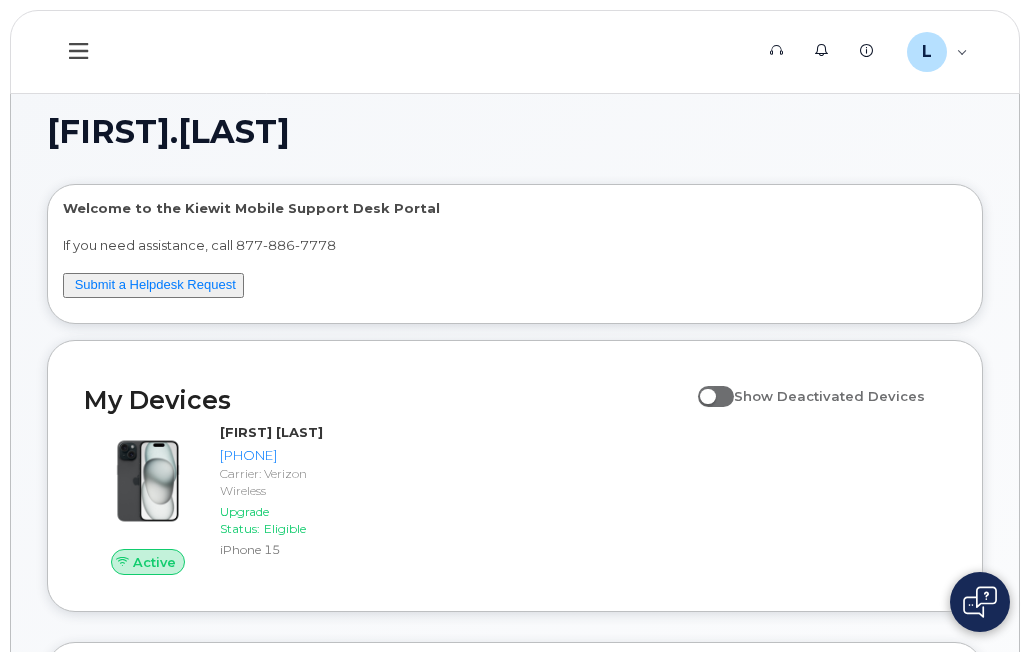 click 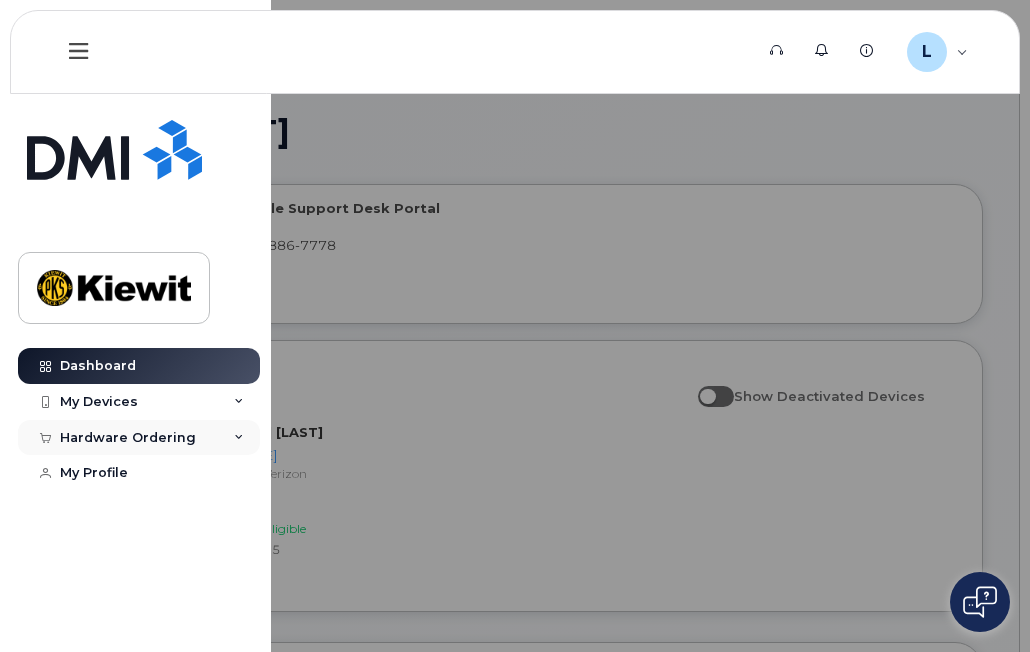 click on "Hardware Ordering" 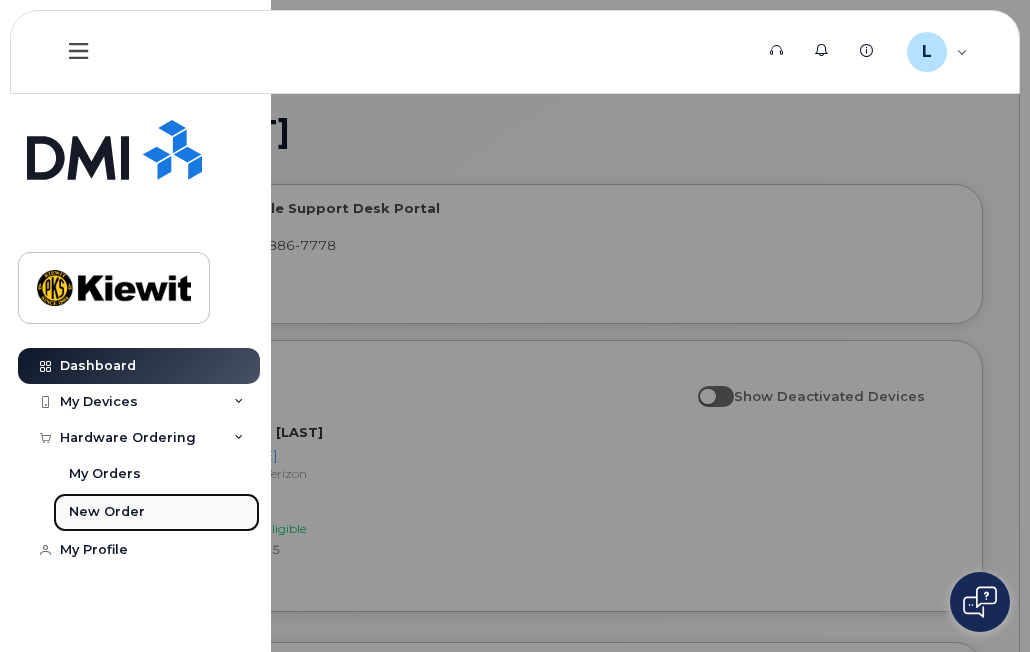 click on "New Order" 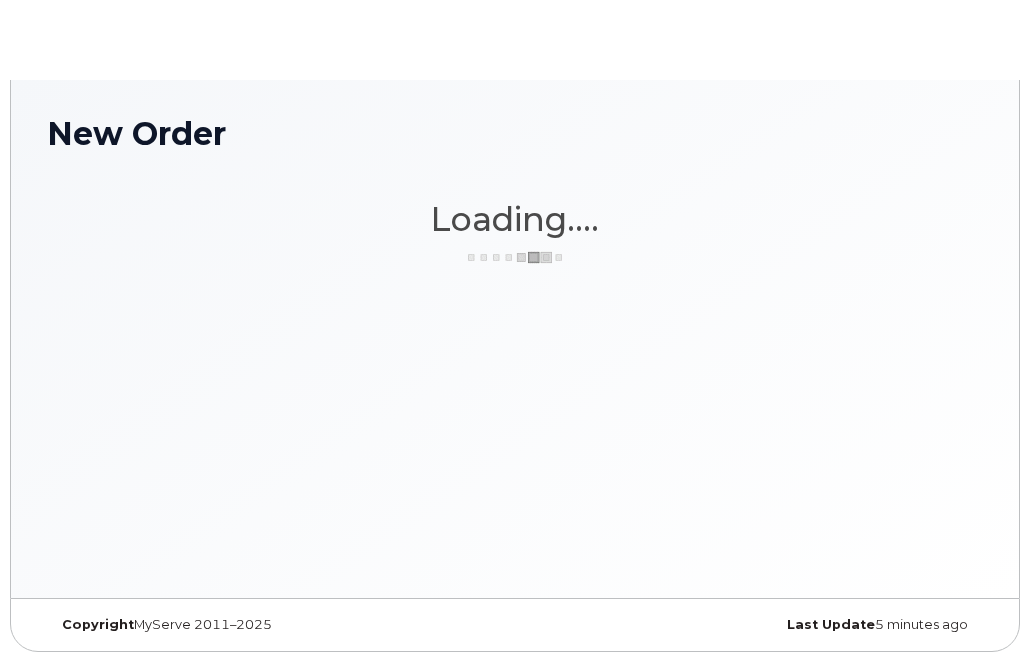 scroll, scrollTop: 0, scrollLeft: 0, axis: both 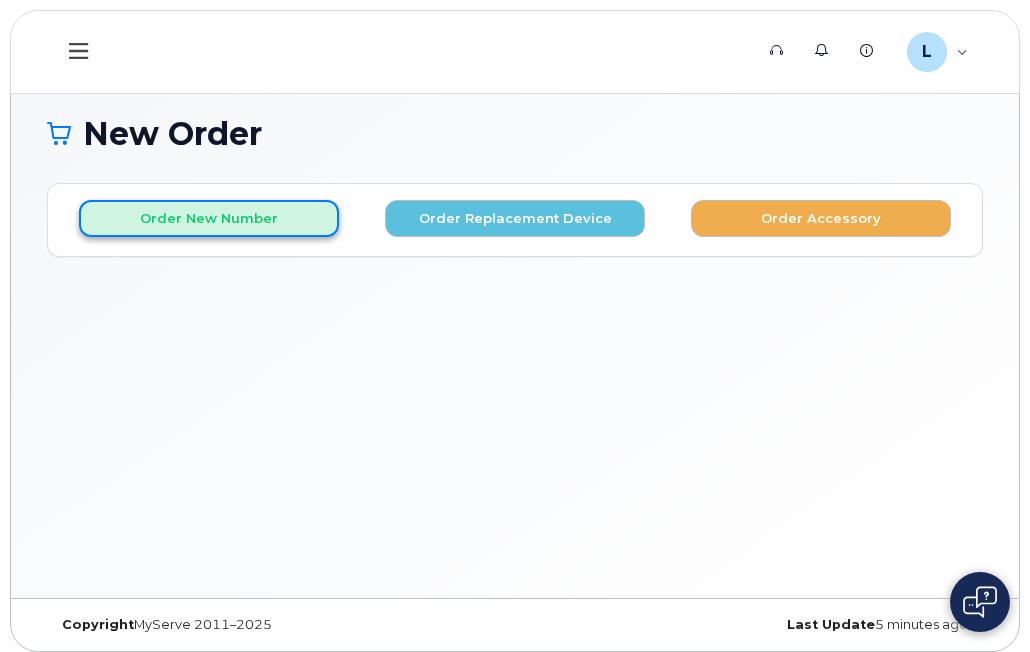 click on "Order New Number" 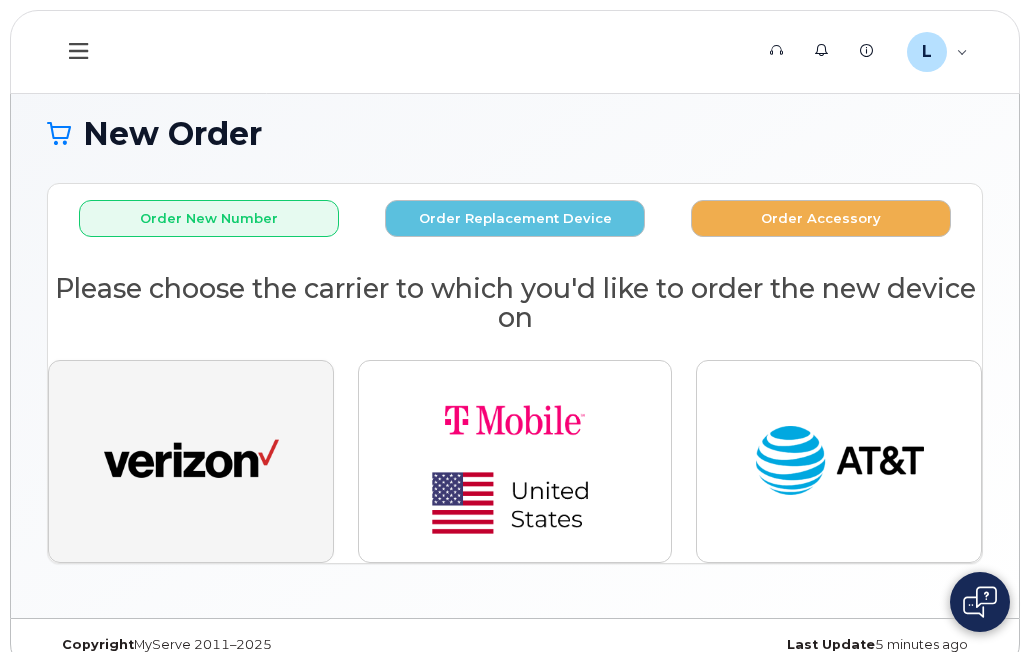 click 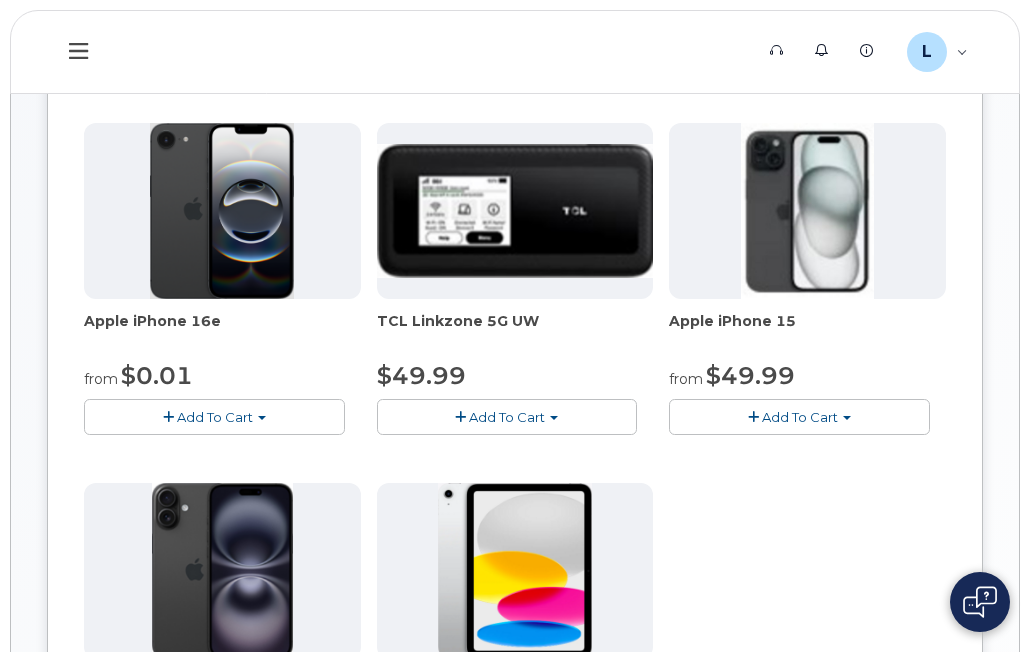 scroll, scrollTop: 255, scrollLeft: 0, axis: vertical 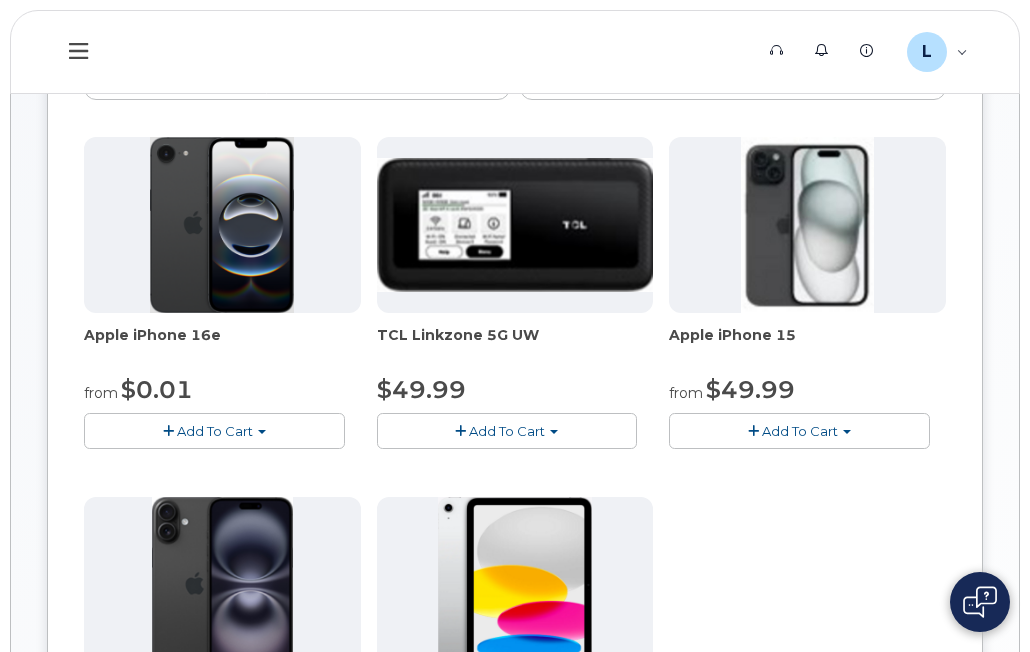 click on "Add To Cart" 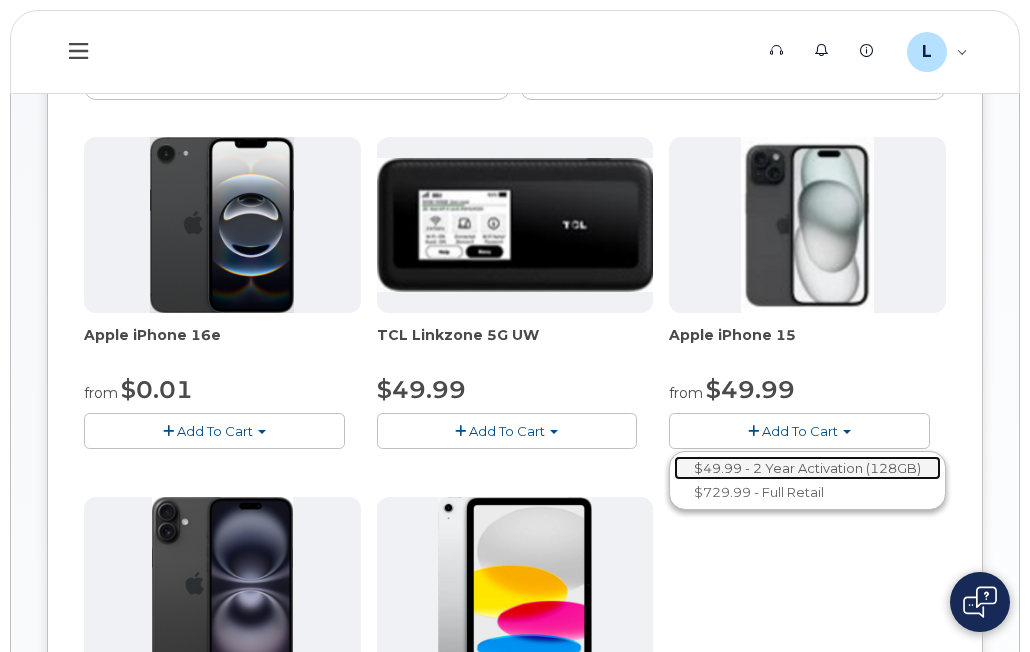 click on "$49.99 - 2 Year Activation (128GB)" 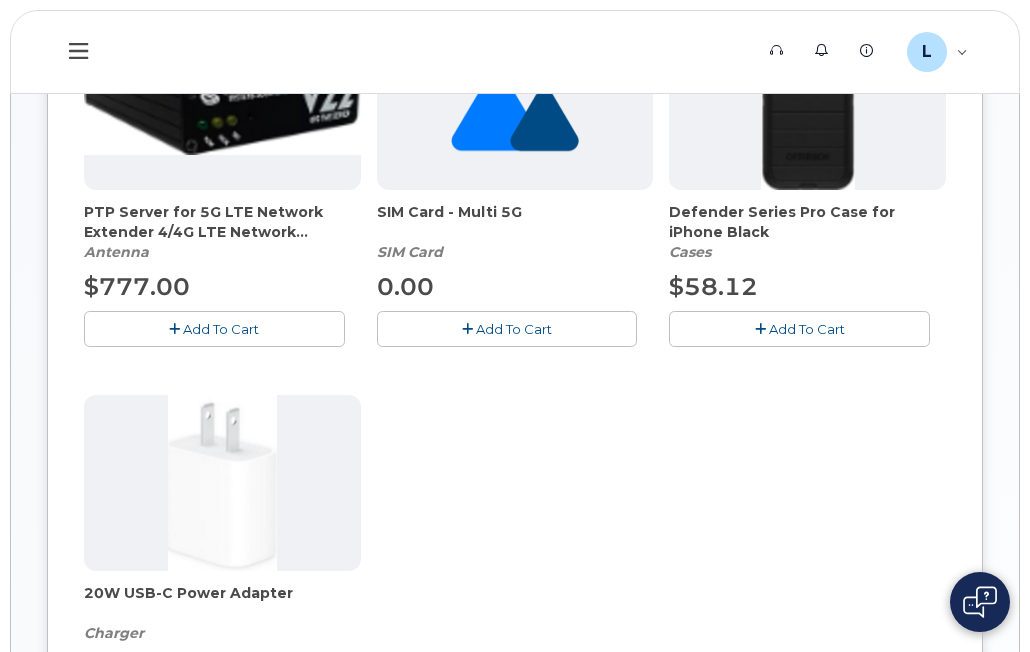 scroll, scrollTop: 439, scrollLeft: 0, axis: vertical 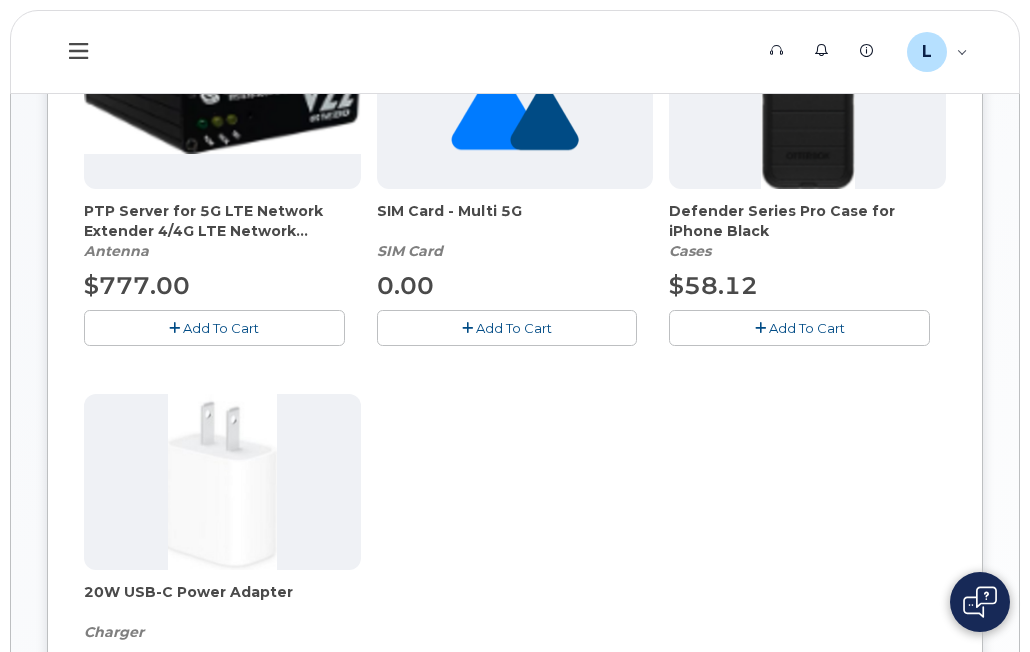 click 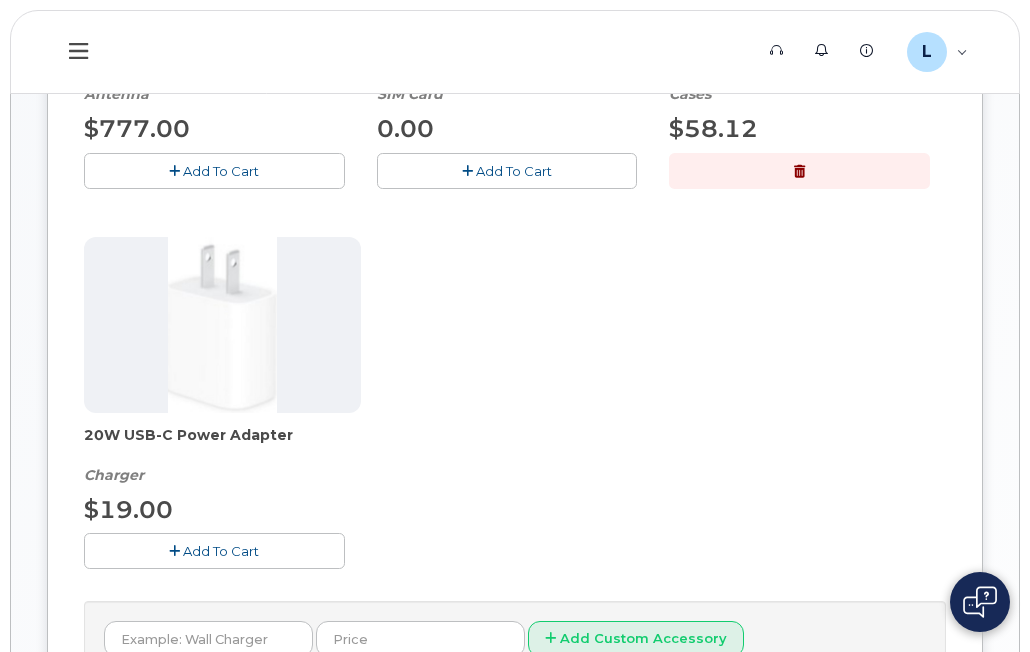 scroll, scrollTop: 597, scrollLeft: 0, axis: vertical 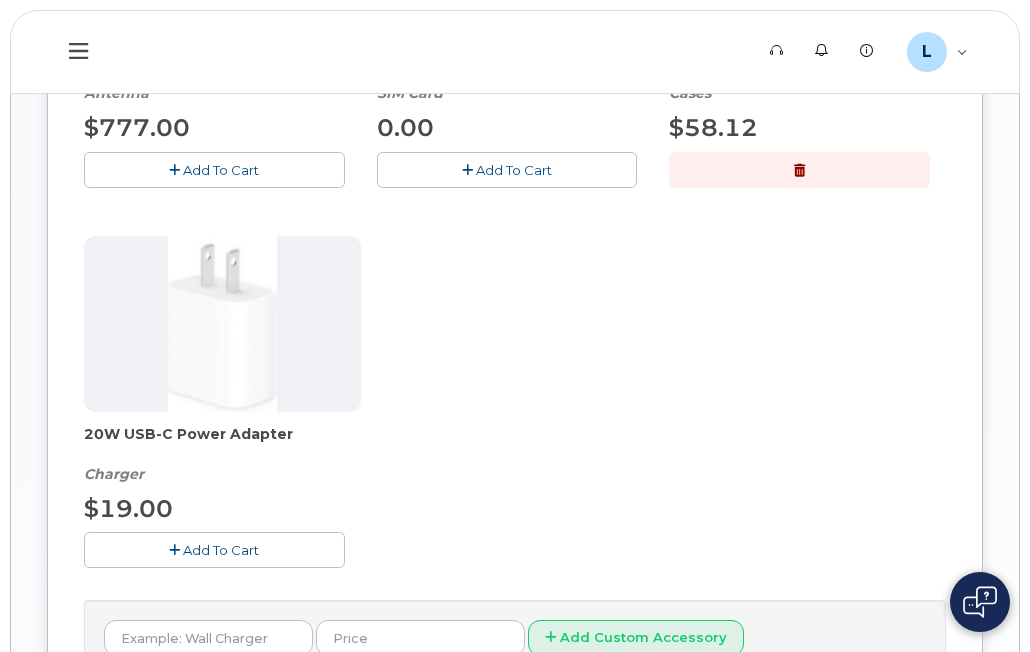click on "Add To Cart" 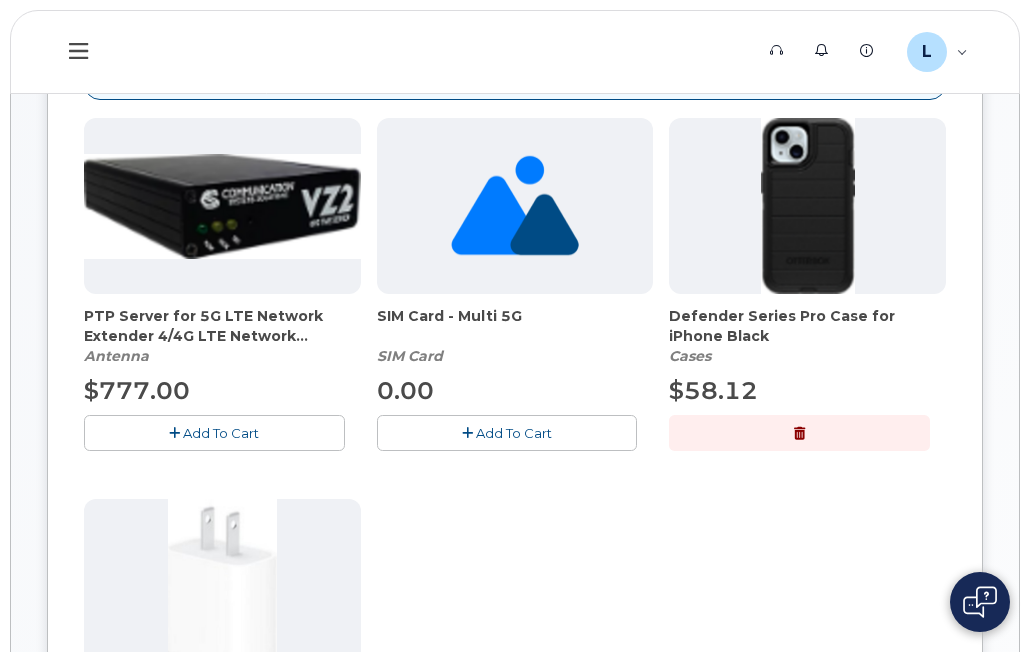 scroll, scrollTop: 337, scrollLeft: 0, axis: vertical 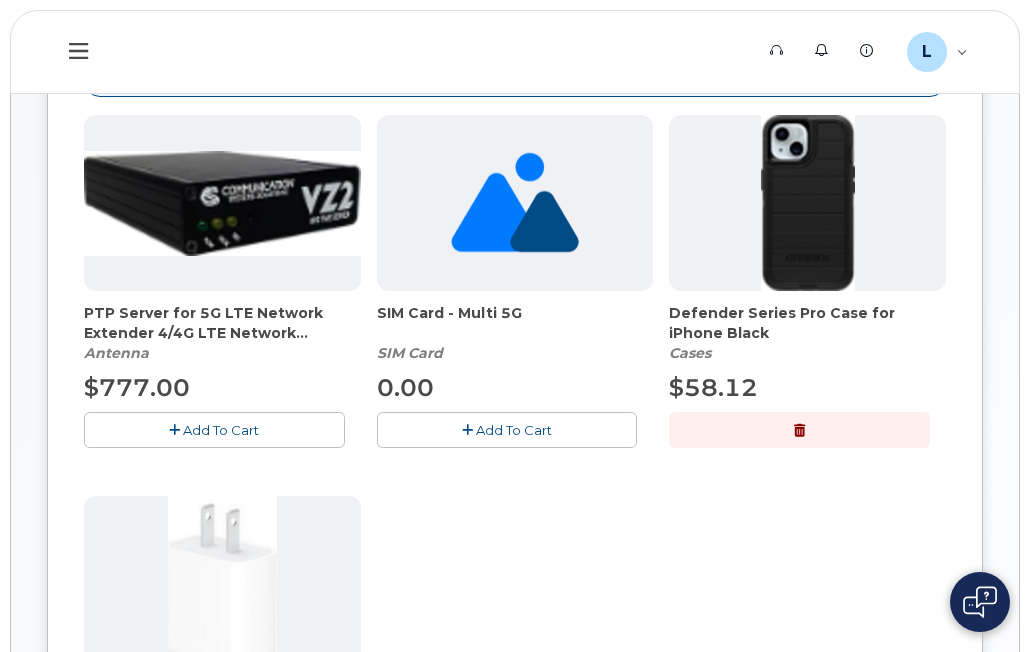 click on "Add To Cart" 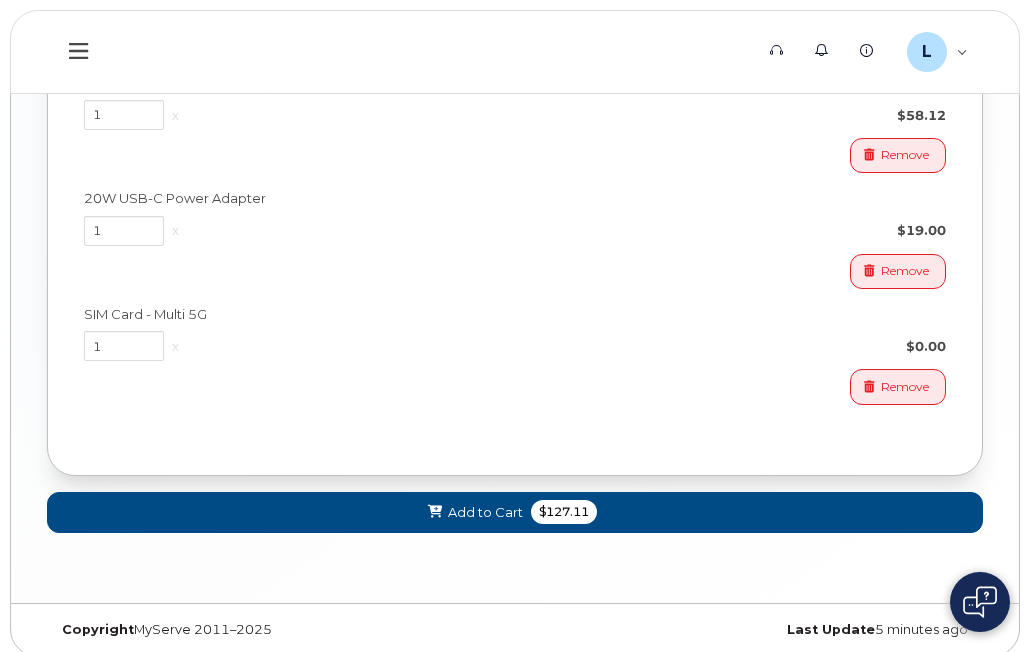 scroll, scrollTop: 1648, scrollLeft: 0, axis: vertical 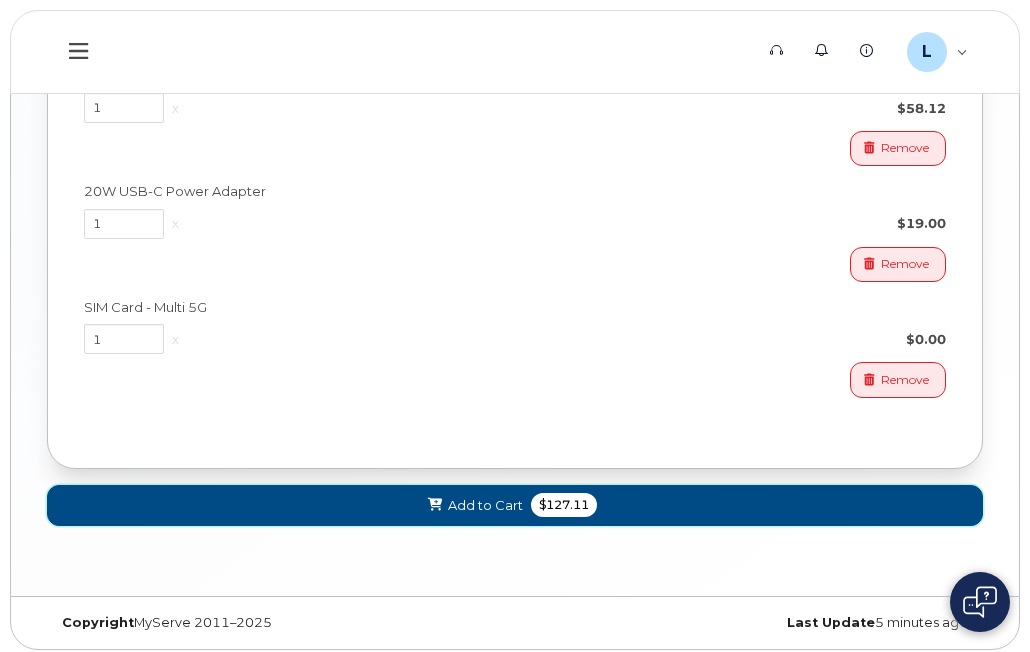 click on "$127.11" 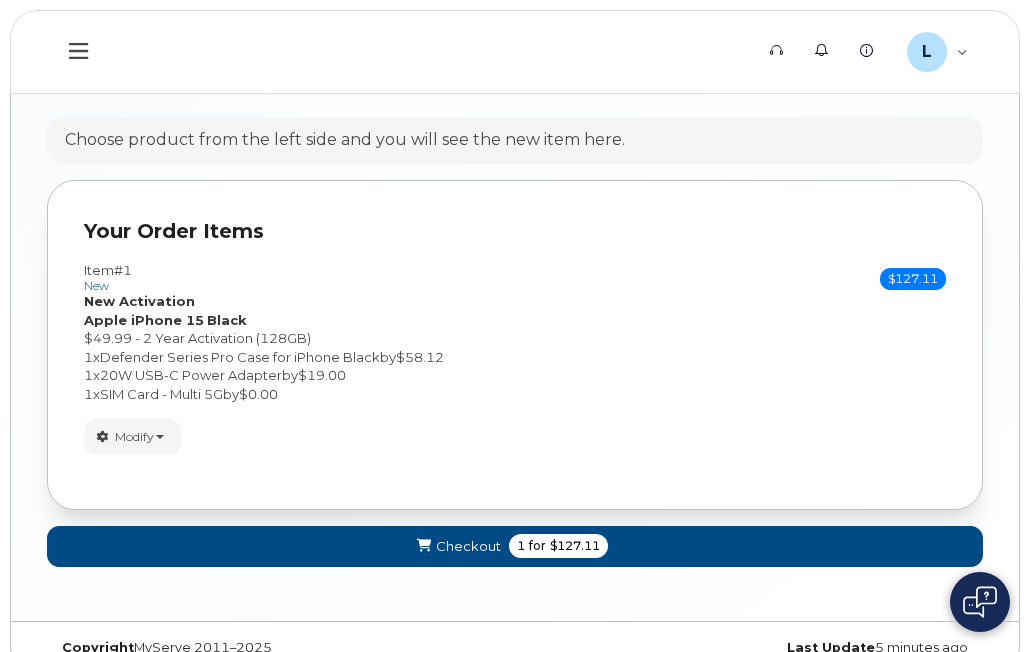 scroll, scrollTop: 1126, scrollLeft: 0, axis: vertical 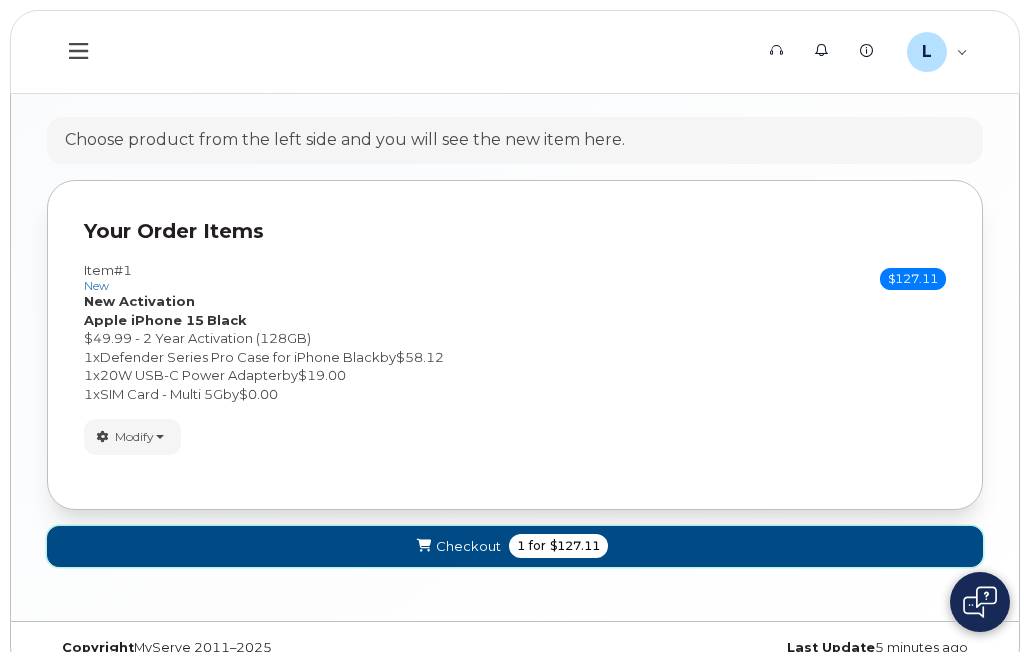 click on "Checkout
1
for
$127.11" 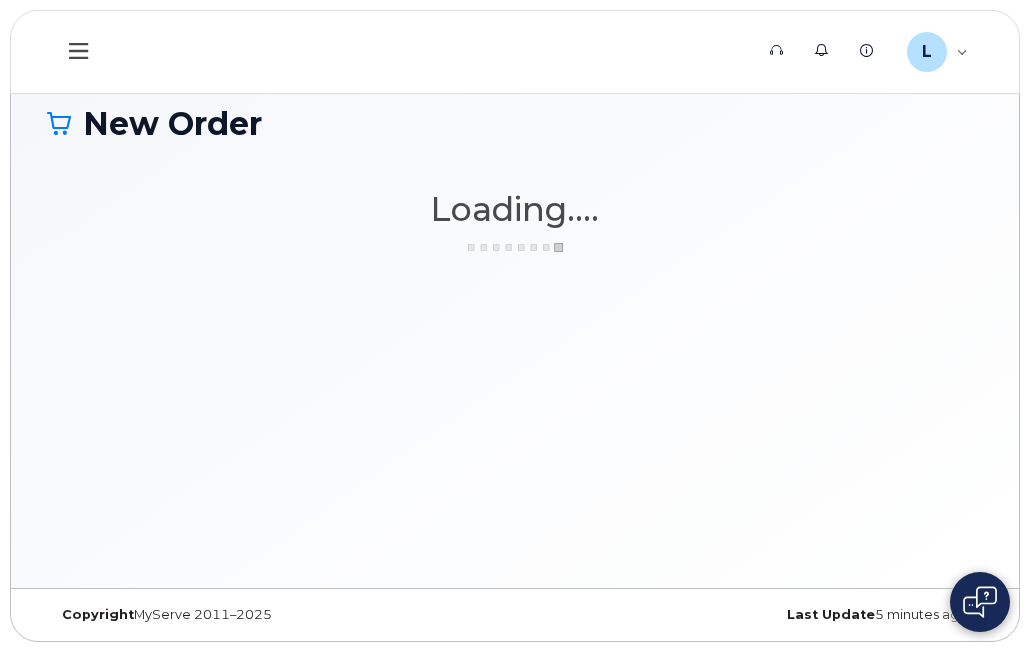 scroll, scrollTop: 9, scrollLeft: 0, axis: vertical 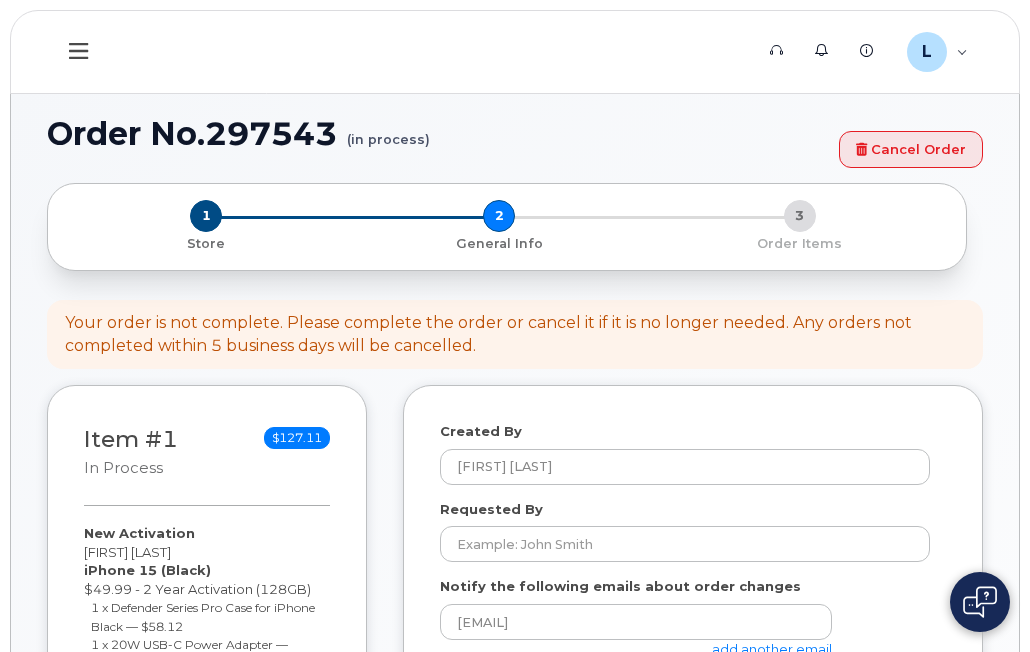 select 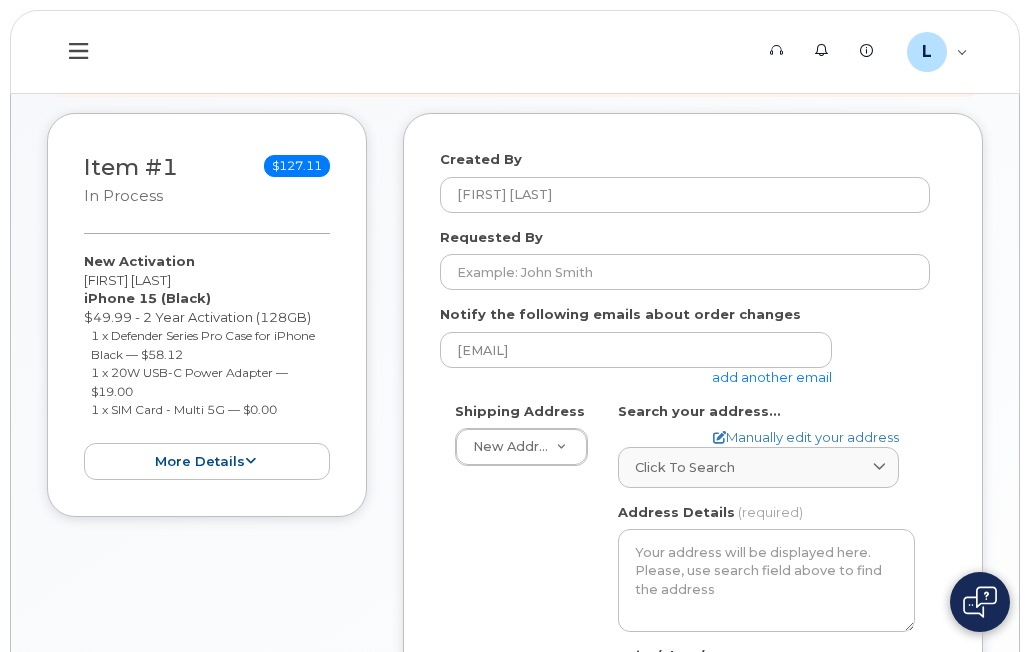 scroll, scrollTop: 277, scrollLeft: 0, axis: vertical 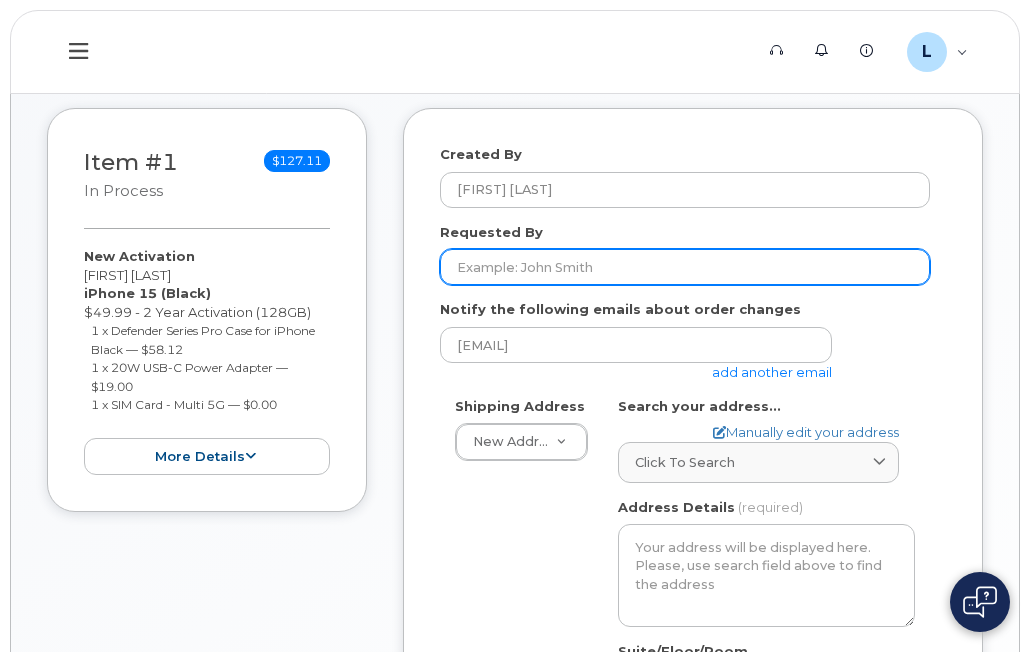 click on "Requested By" 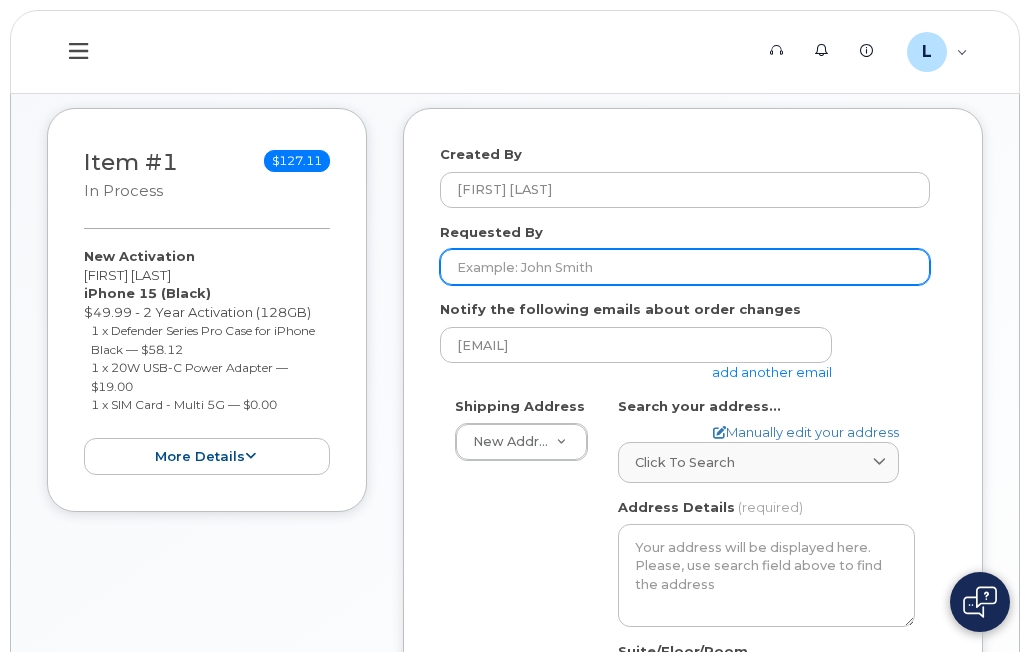type on "[FIRST] [LAST]" 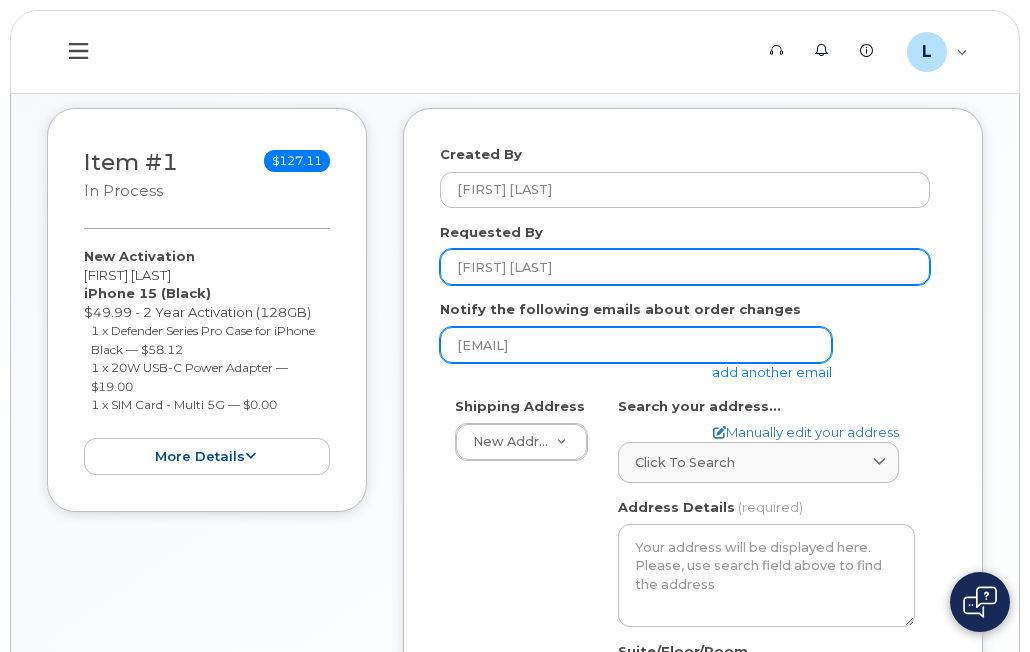 type on "Loren.Canady@kiewit.com" 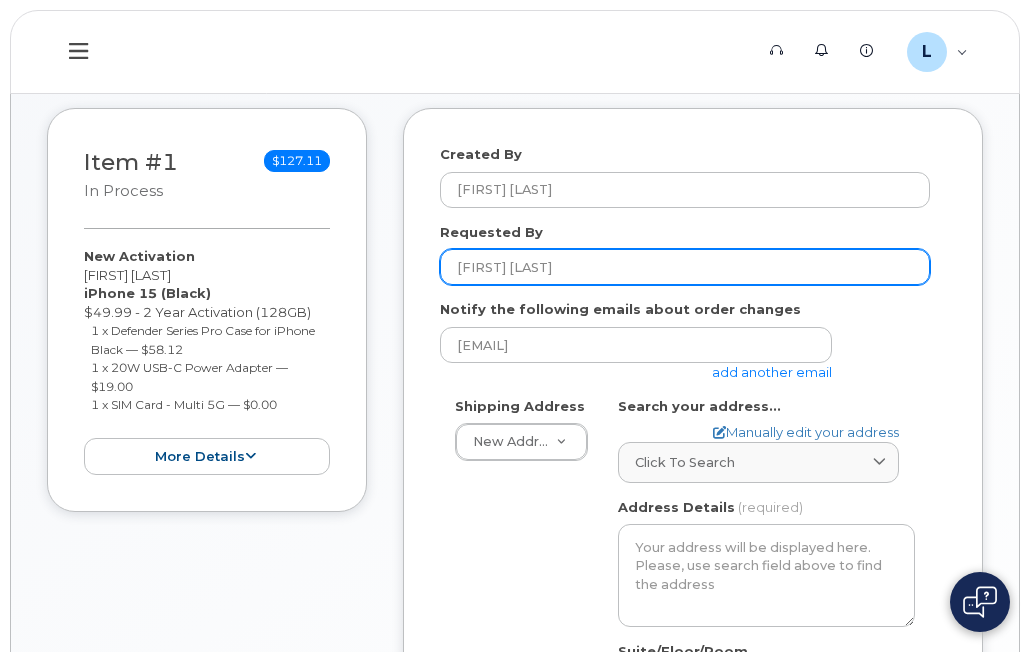 type 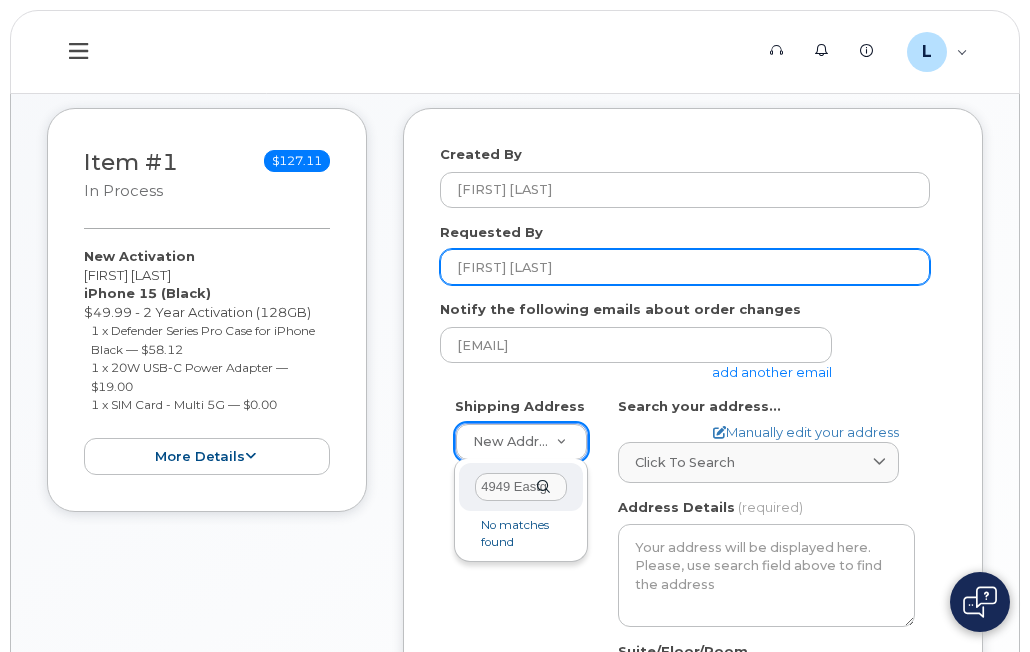 scroll, scrollTop: 0, scrollLeft: 47, axis: horizontal 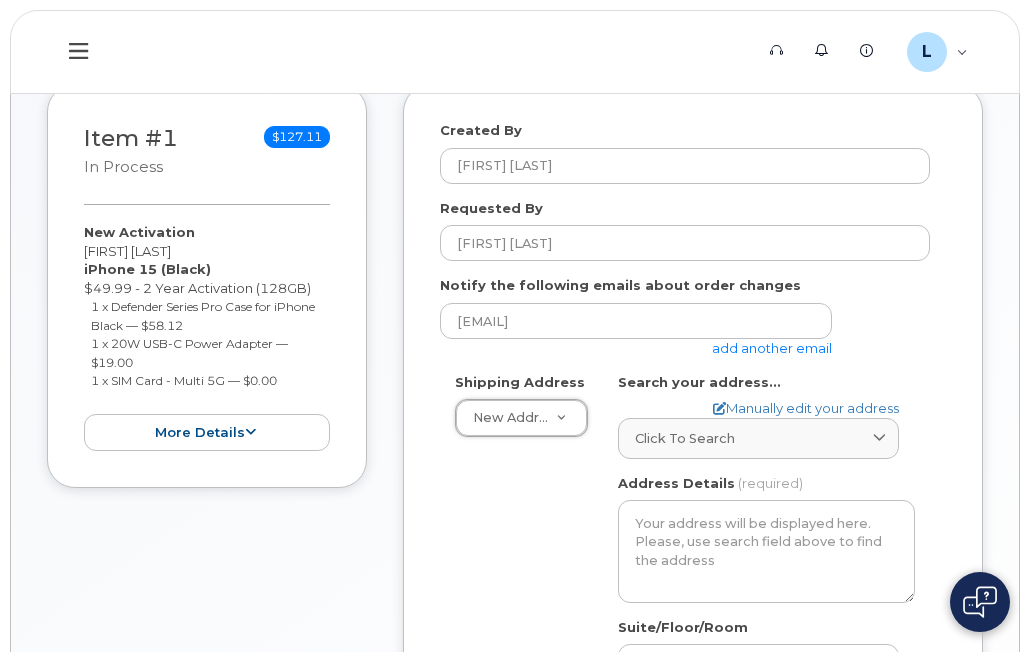 click on "Click to search" 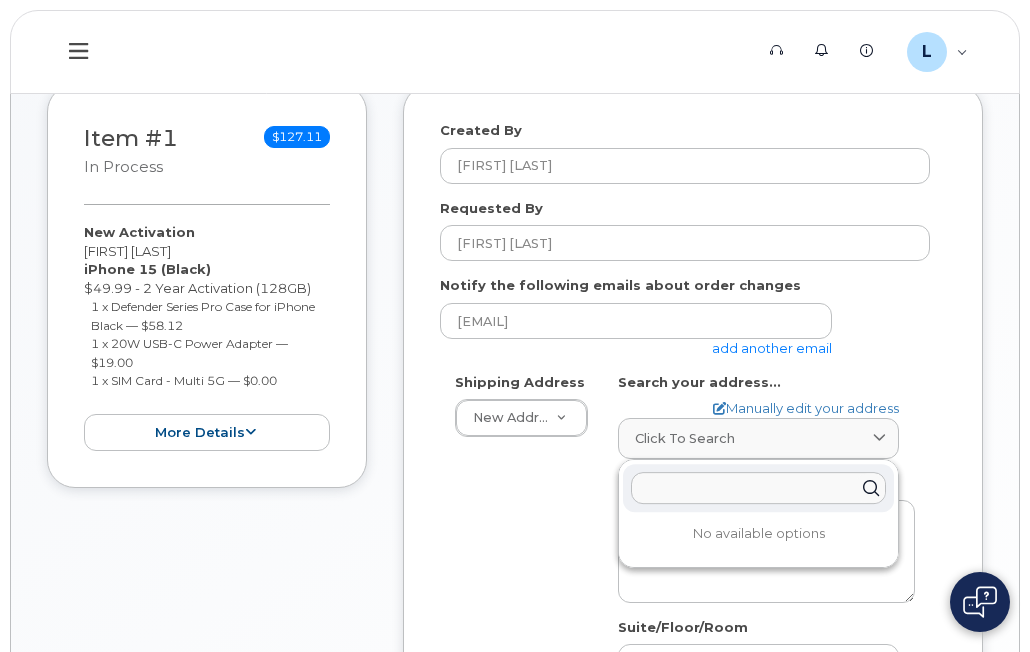 click 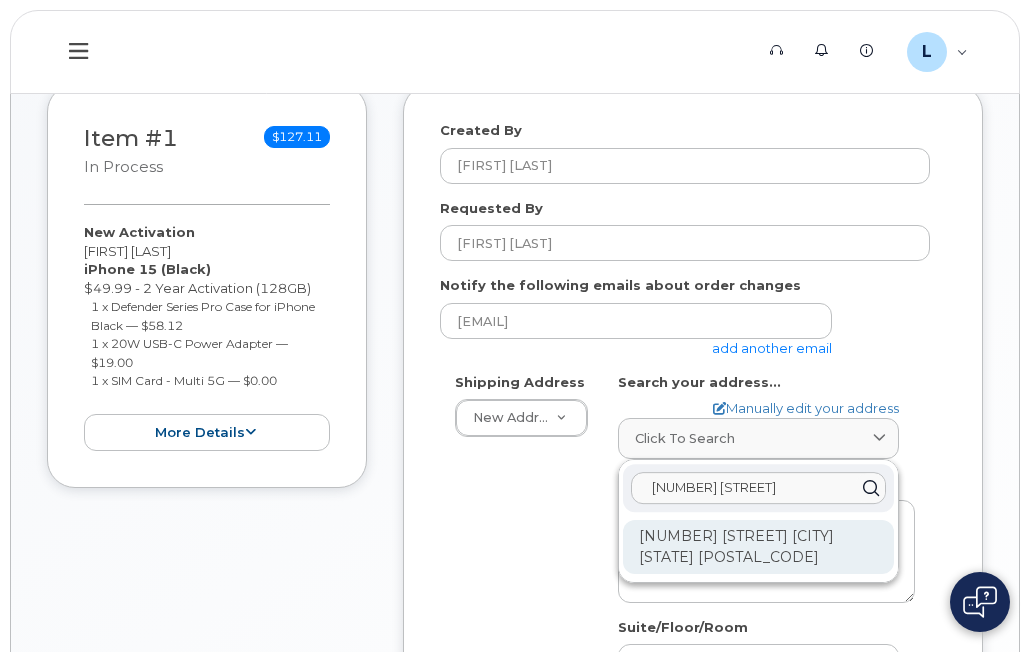 type on "4949 eastgate" 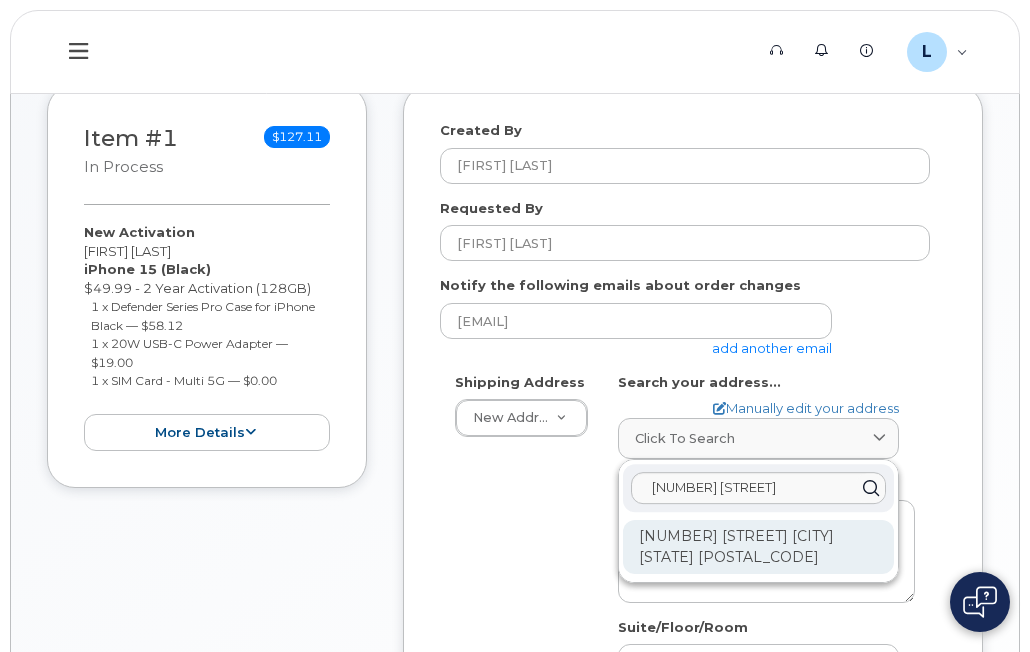 click on "4949 Eastgate Mall San Diego CA 92121-2820" 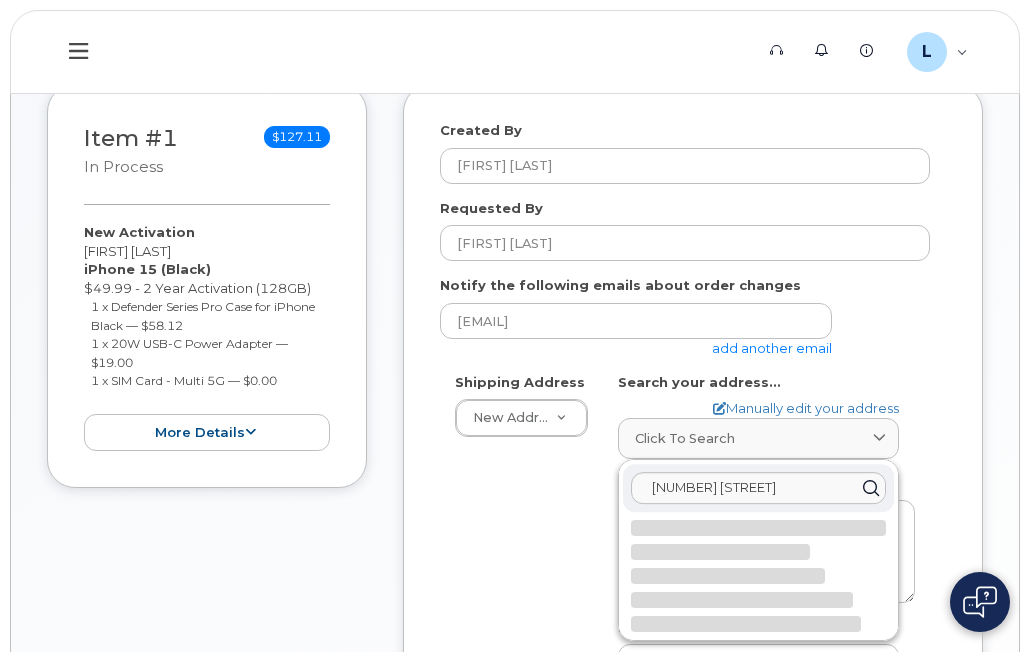 select 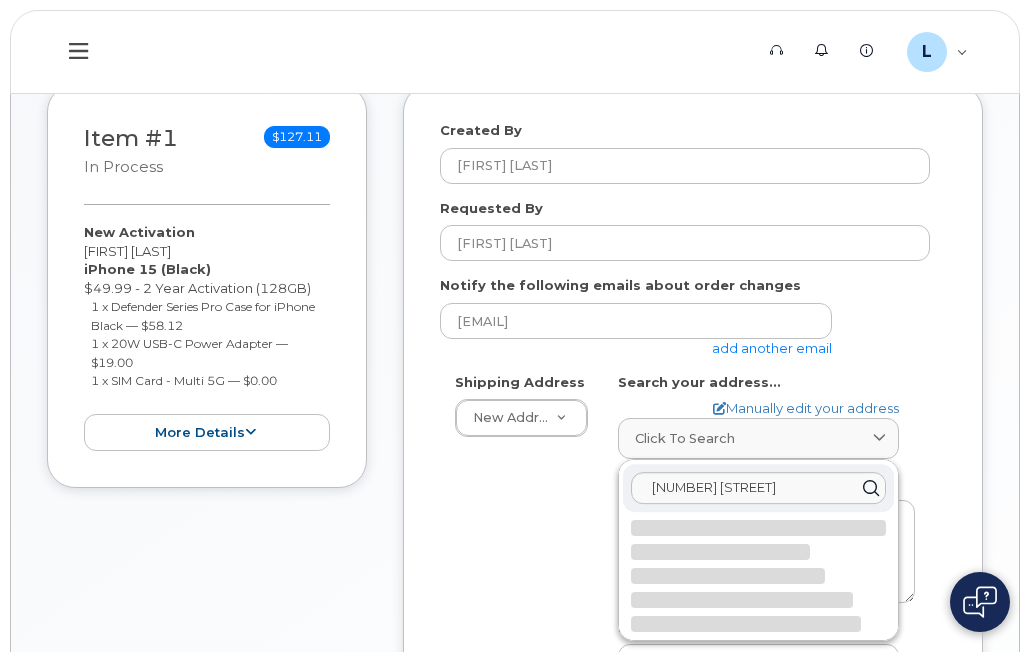 type on "4949 Eastgate Mall
SAN DIEGO CA 92121-2820
UNITED STATES" 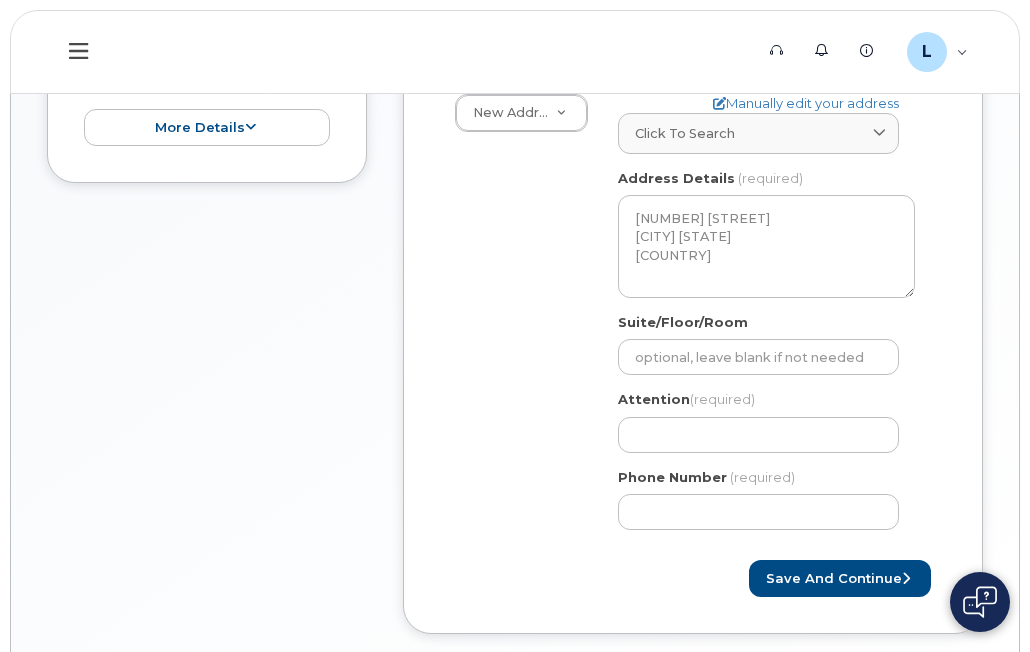 scroll, scrollTop: 608, scrollLeft: 0, axis: vertical 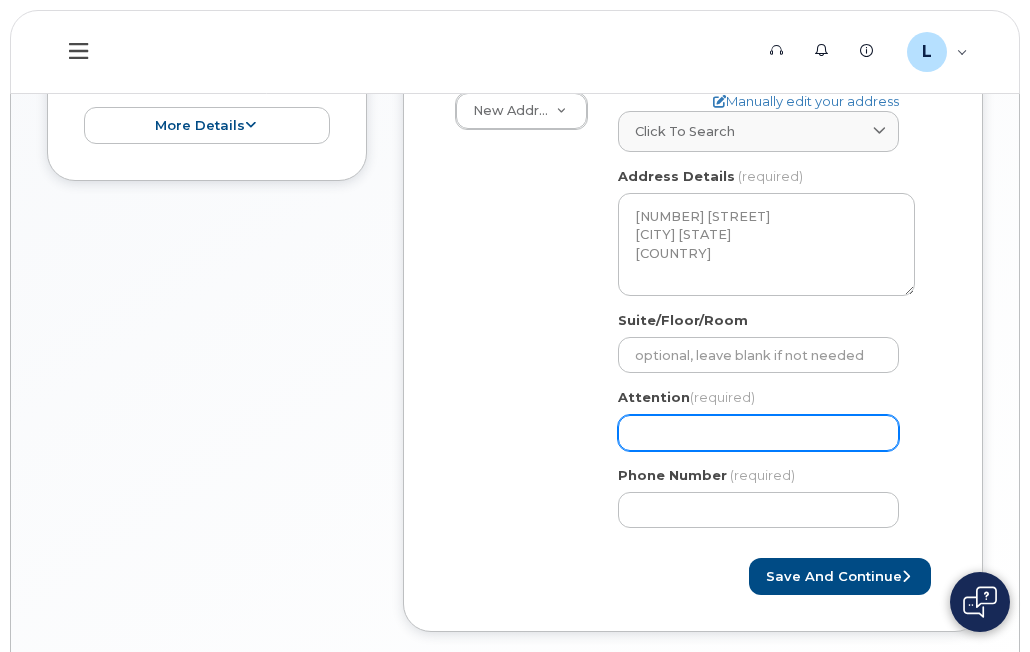 click on "Attention
(required)" 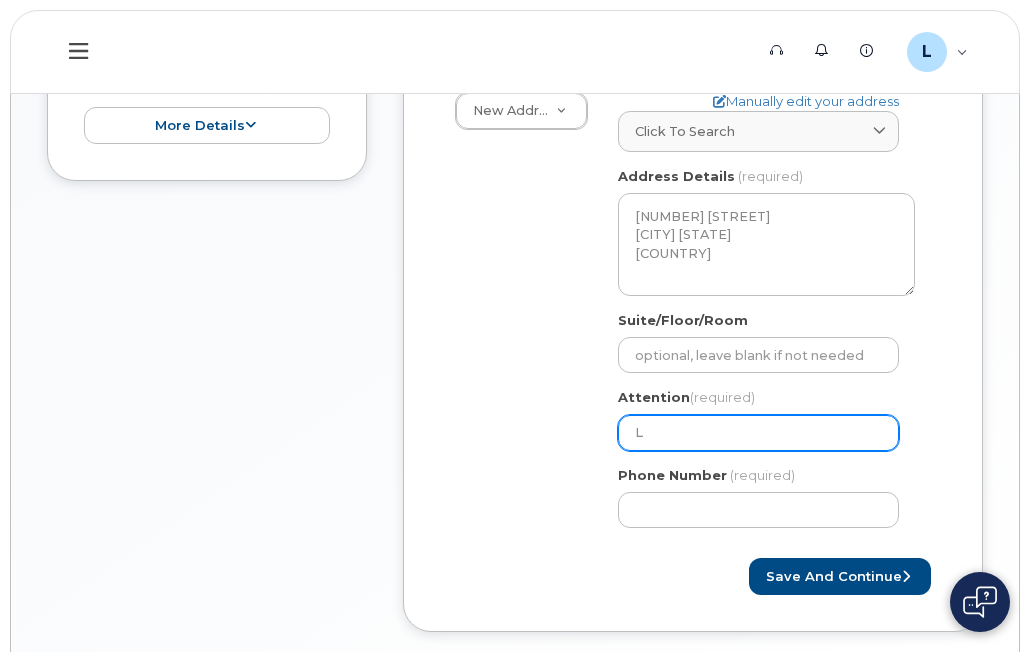 select 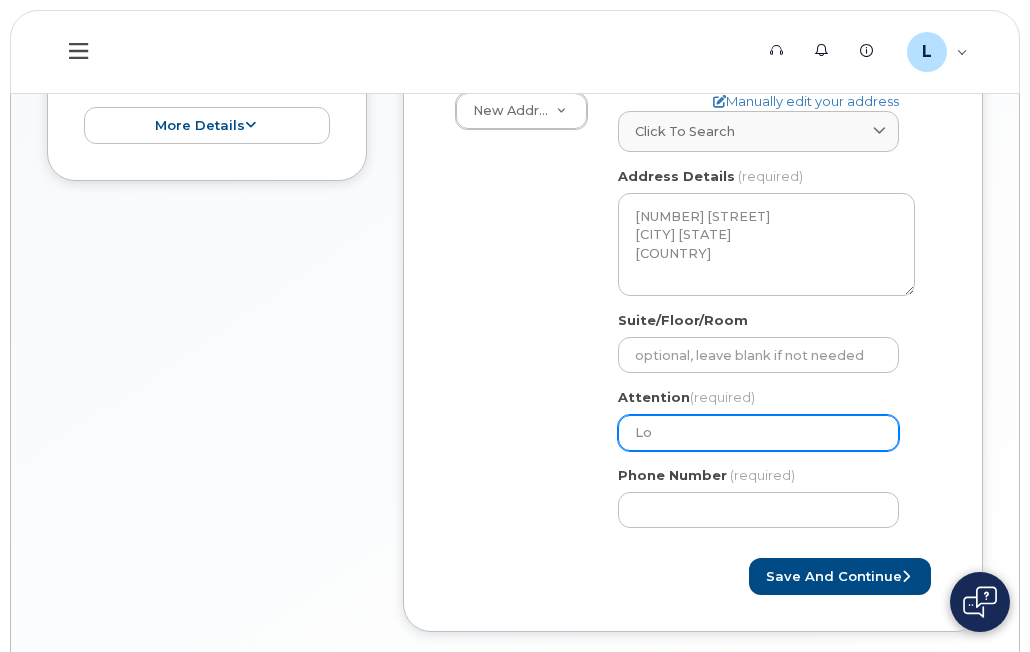 select 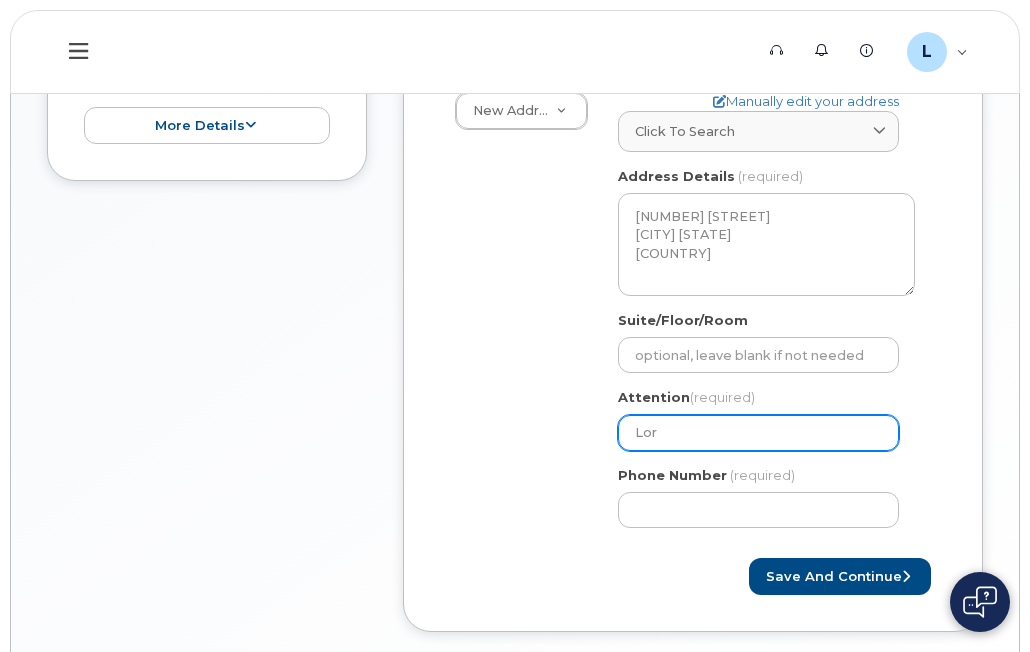 select 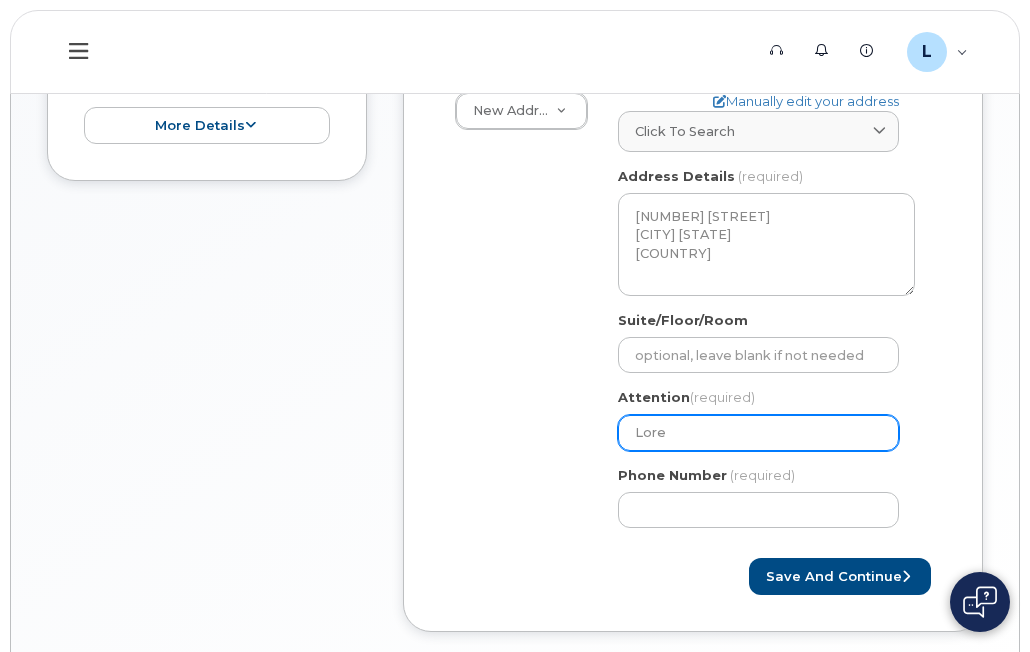 type on "Loren" 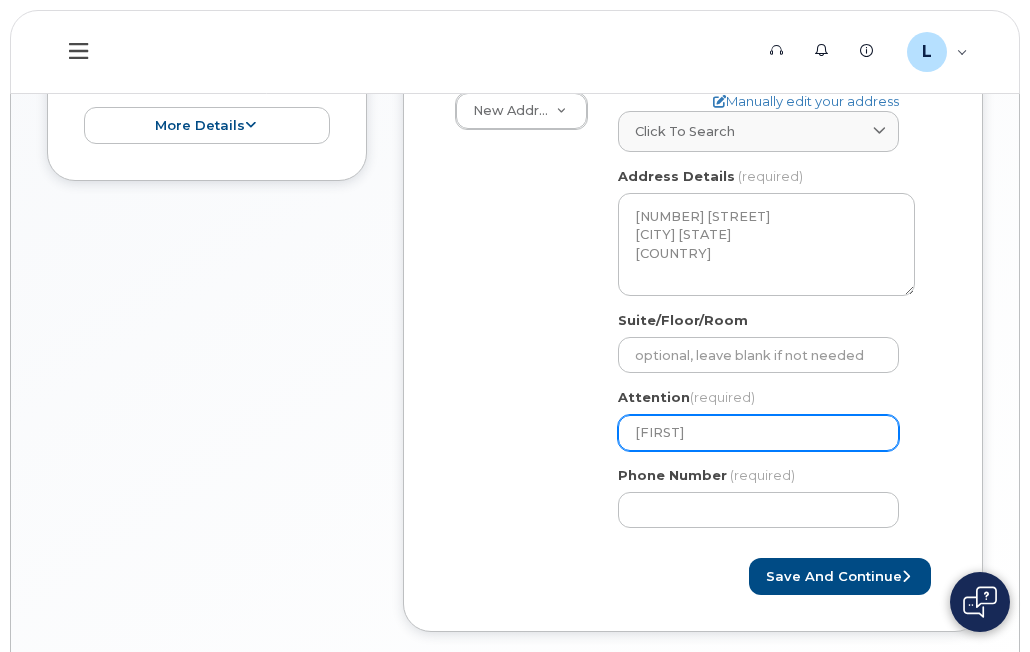 select 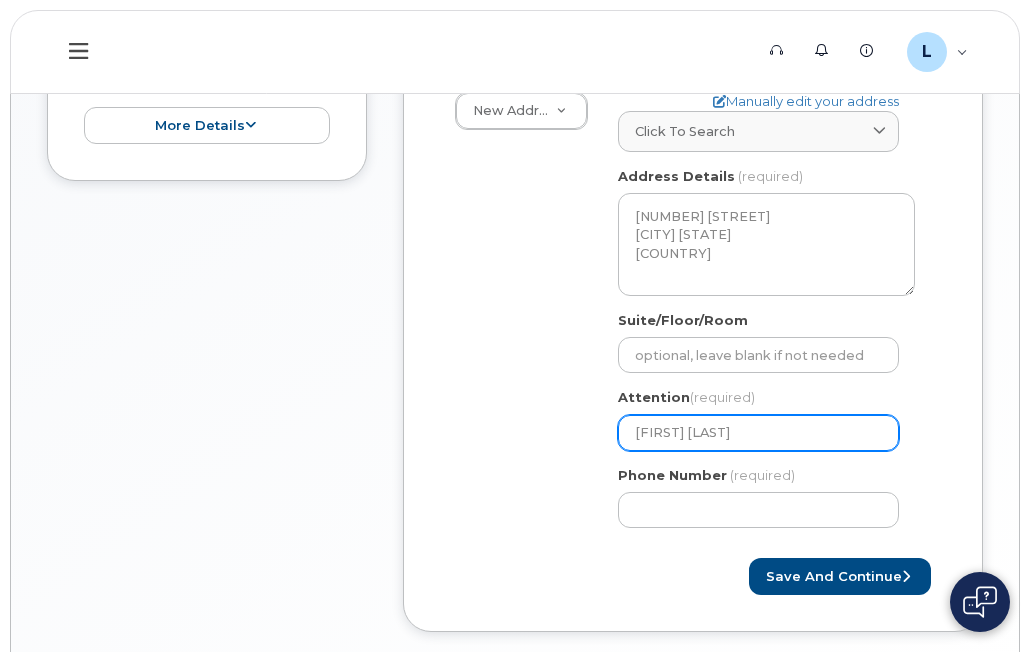 select 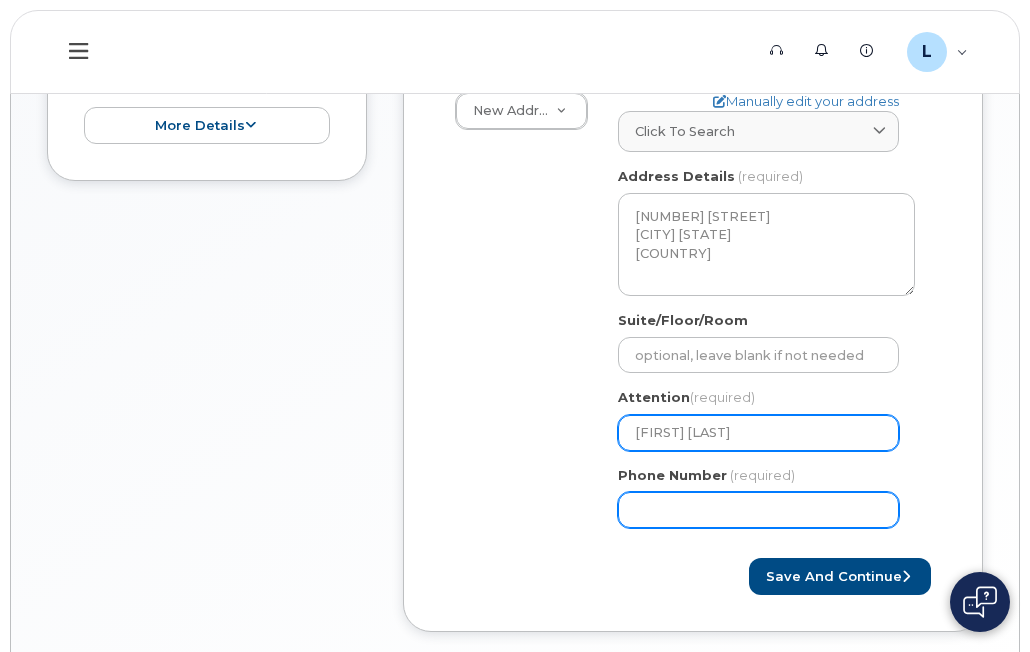 type on "[FIRST] [LAST]" 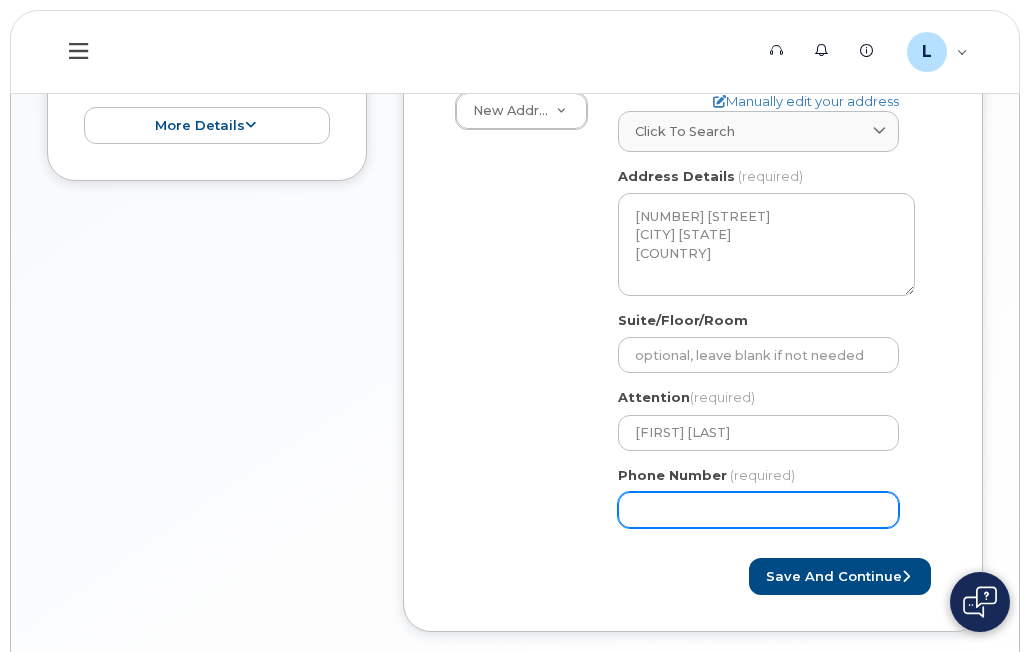 click on "Phone Number" 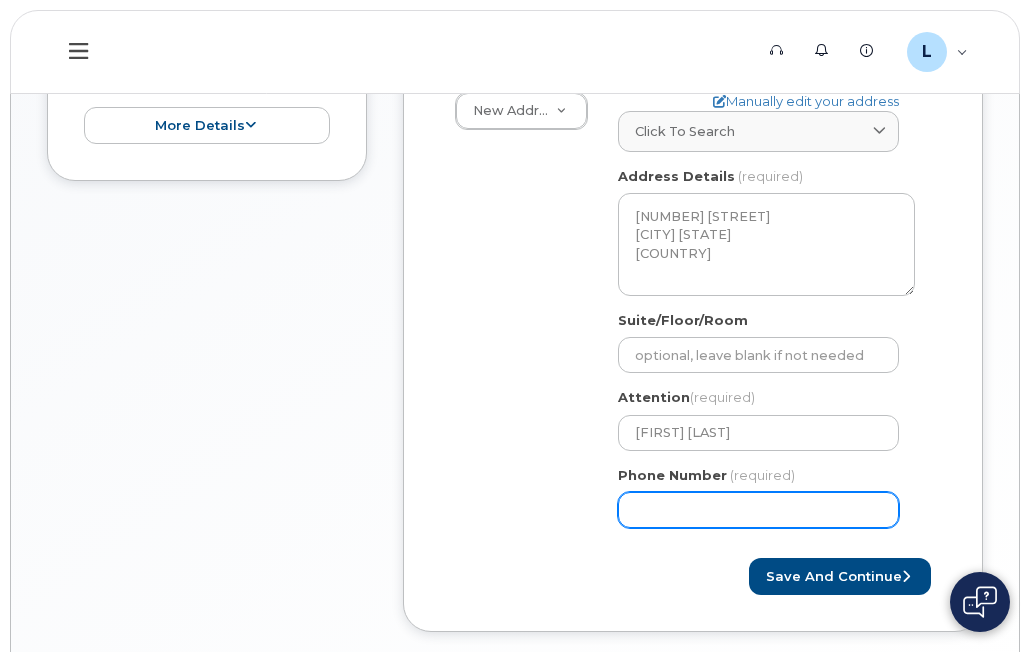 type on "707267077" 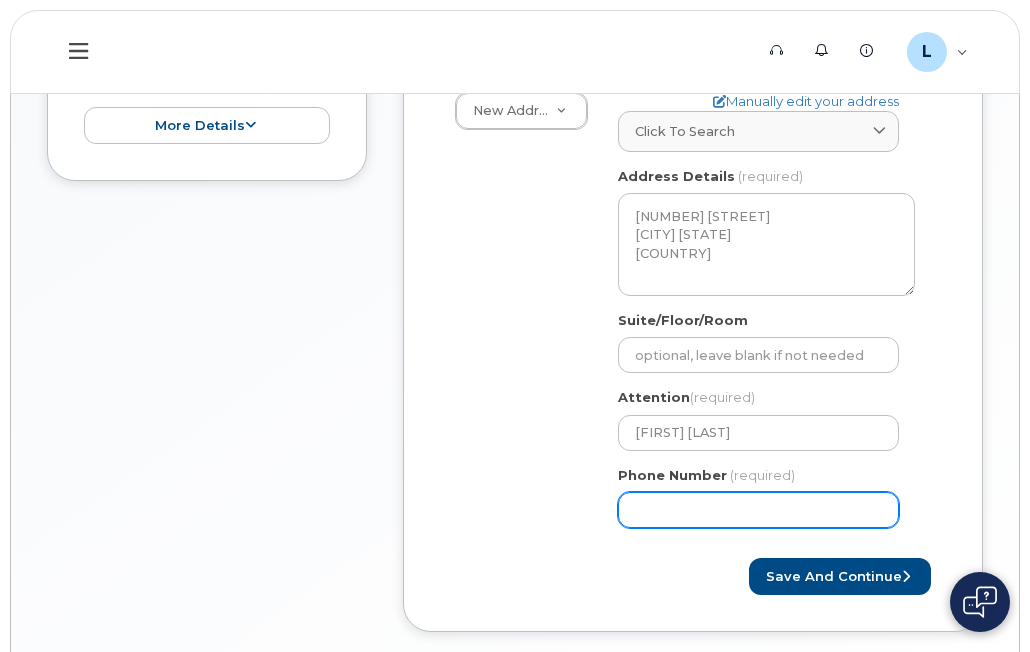 click on "7072670770" 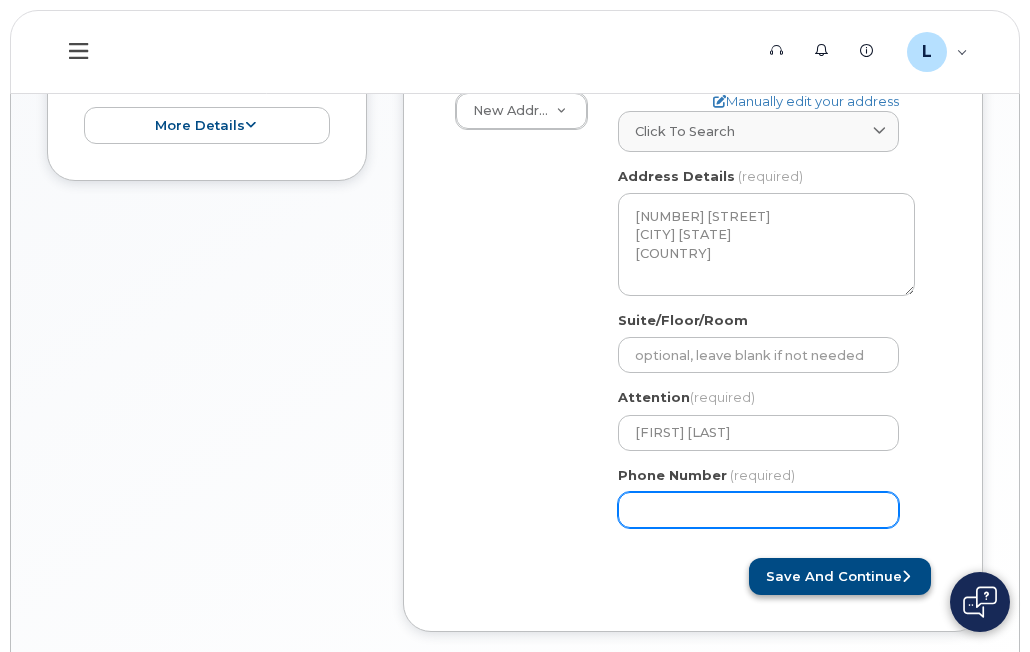 type on "7072670770" 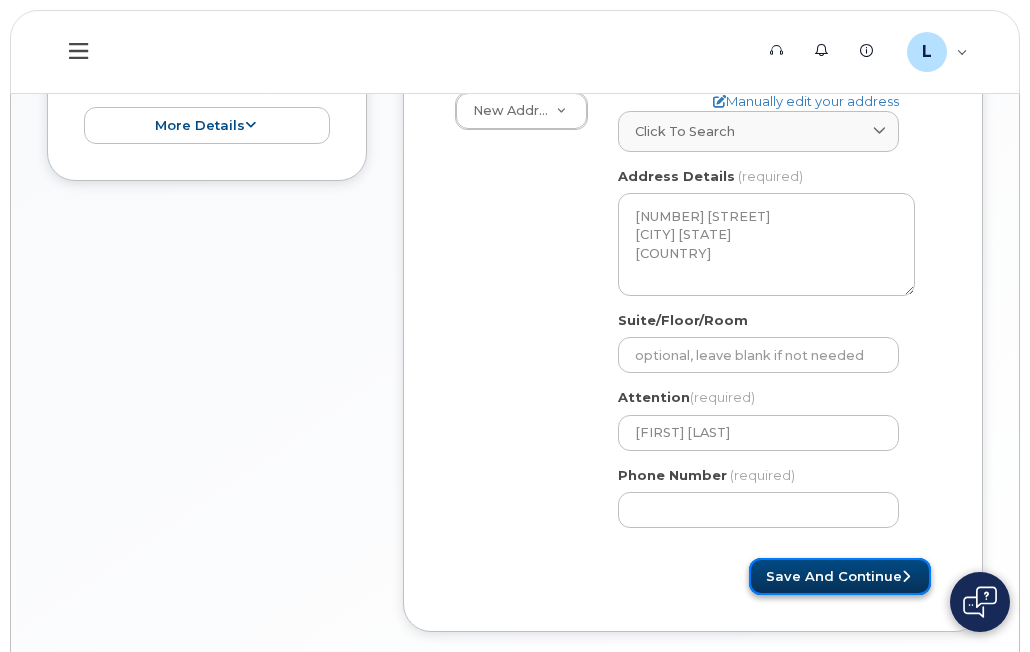 click on "Save and Continue" 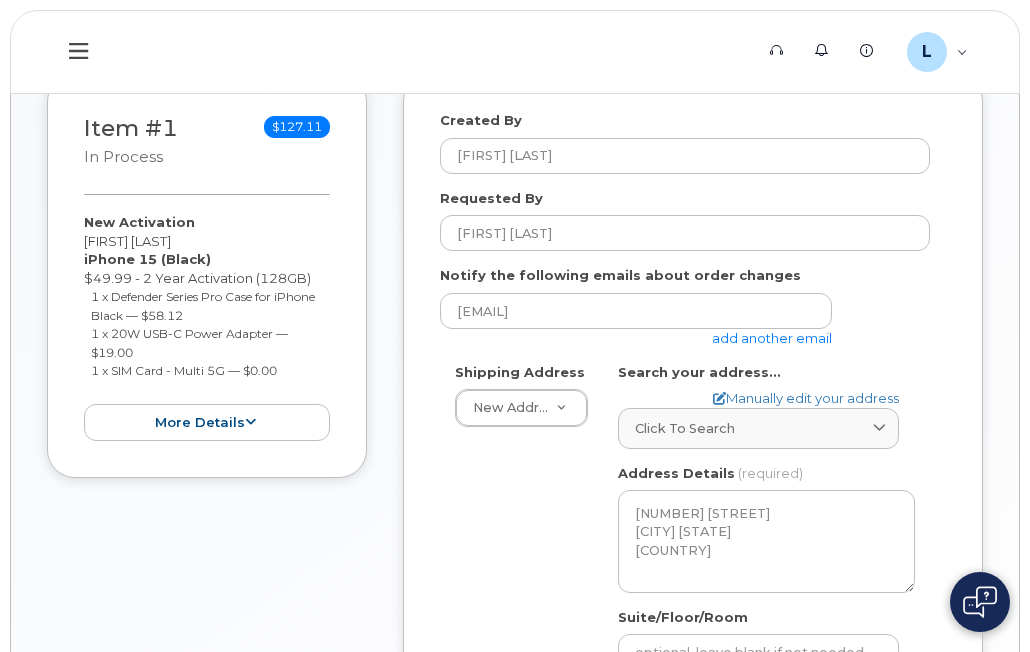 scroll, scrollTop: 308, scrollLeft: 0, axis: vertical 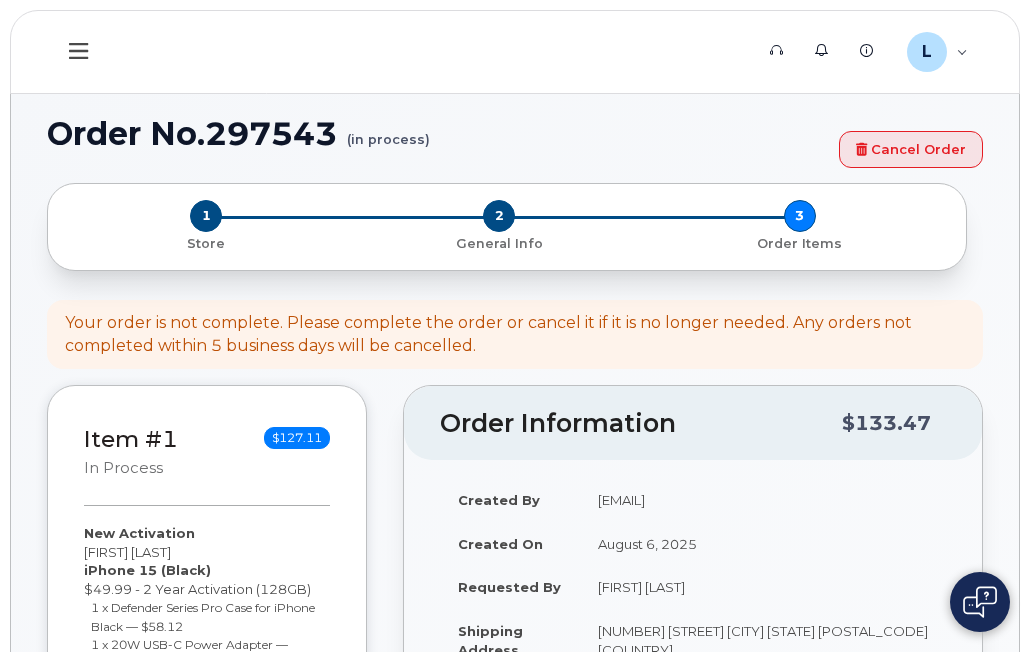 select 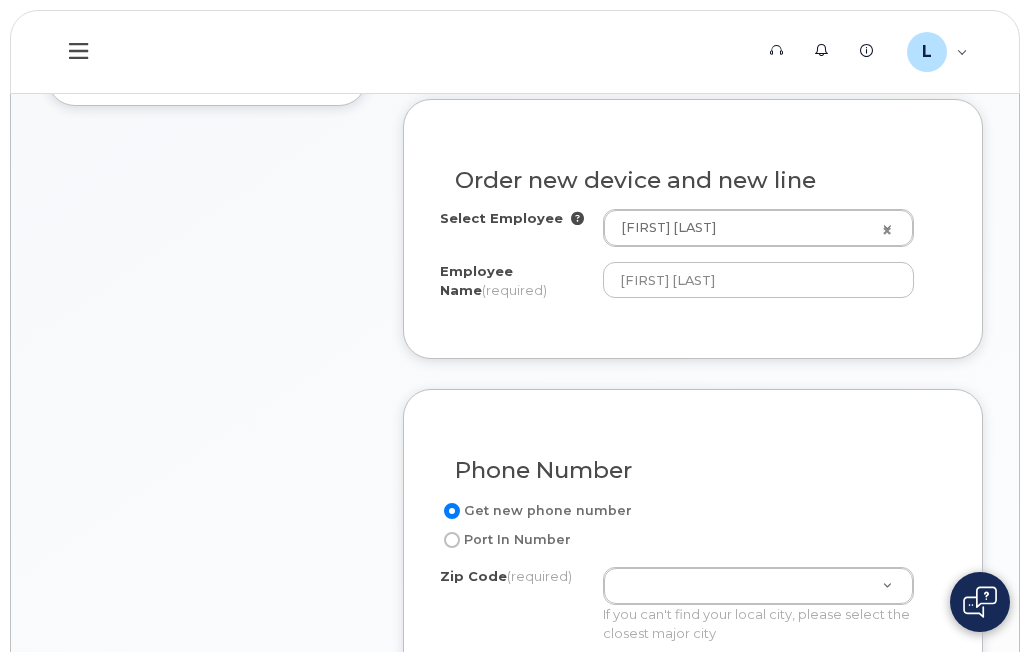 scroll, scrollTop: 685, scrollLeft: 0, axis: vertical 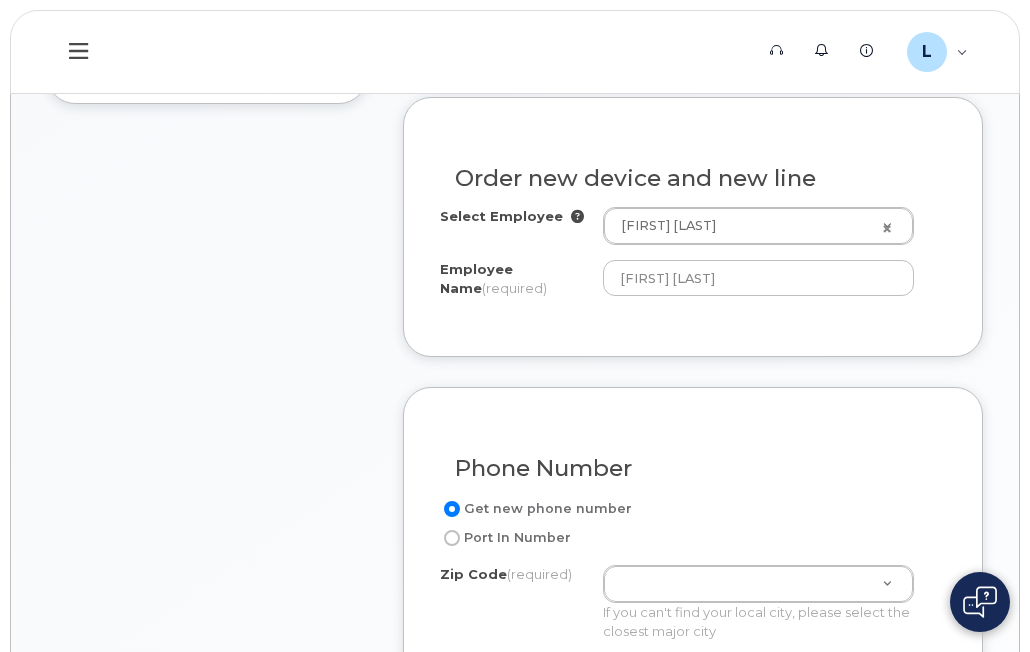 click on "Select Employee
[FIRST] [LAST]     [NUMBER]
Employee Name
(required)
[FIRST] [LAST]" 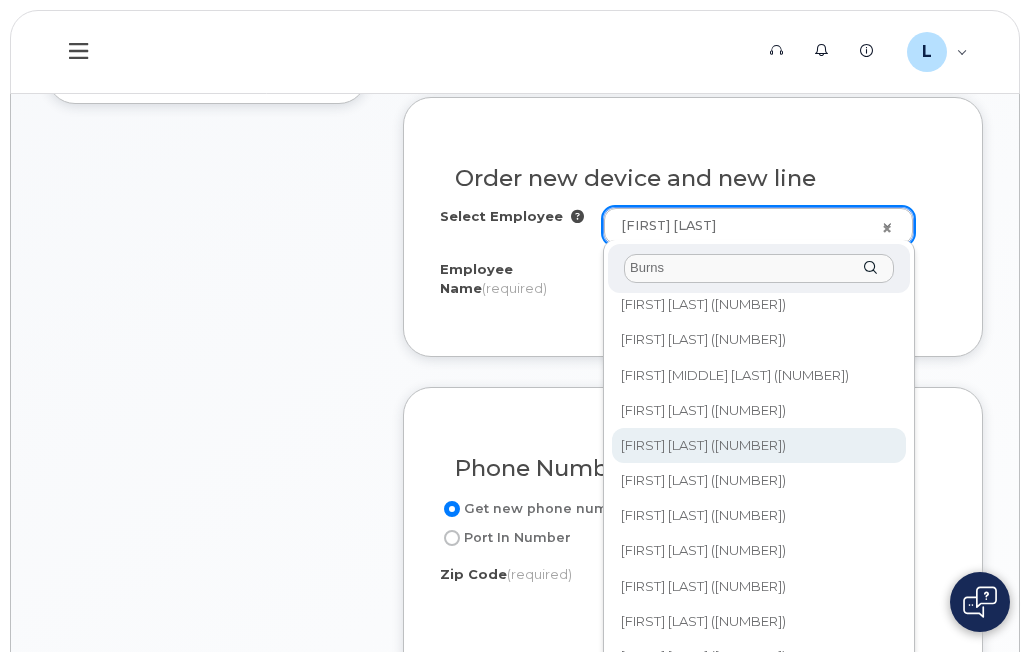 scroll, scrollTop: 3018, scrollLeft: 0, axis: vertical 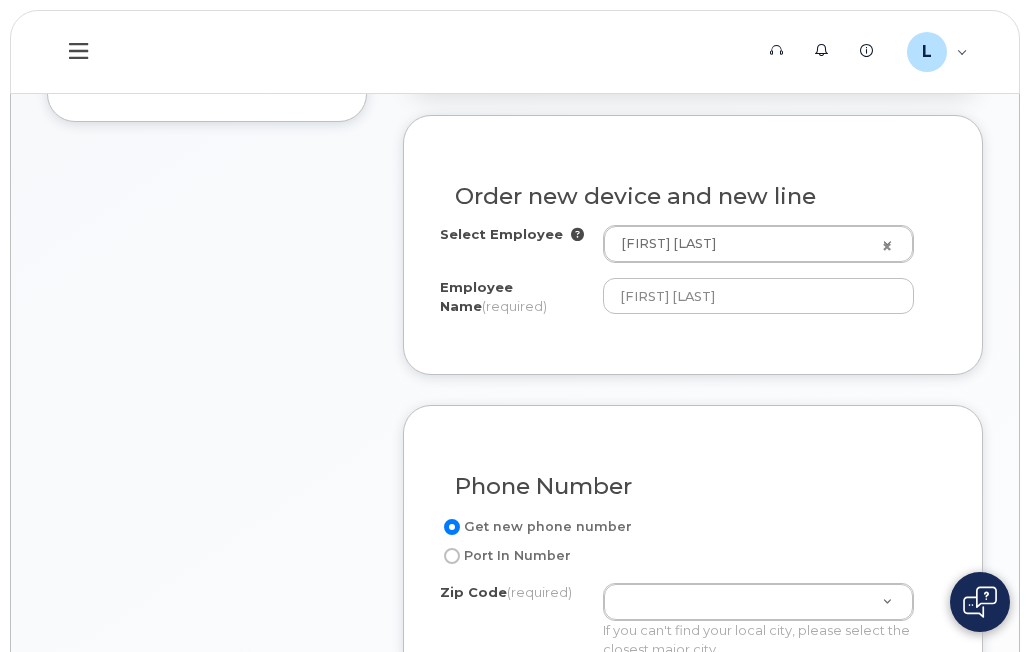 click on "Item #1
in process
[PRICE]
New Activation
[FIRST] [LAST]
iPhone 15
(Black)
[PRICE] - 2 Year Activation (128GB)
1 x Defender Series Pro Case for iPhone  Black
—
[PRICE]
1 x 20W USB-C Power Adapter
—
[PRICE]
1 x SIM Card - Multi 5G
—
[PRICE]
more details
Request
New Activation
Employee
[FIRST] [LAST]
Email
[EMAIL]
Carrier Base
Verizon Wireless
Requested Device
iPhone 15
Term Details
2 Year Activation (128GB)
Requested Accessories
Defender Series Pro Case for iPhone  Black x 1
— [PRICE]
20W USB-C Power Adapter x 1
— [PRICE]
SIM Card - Multi 5G x 1
— [PRICE]
Accounting Codes
…
Estimated Device Cost
[PRICE]
Estimated Shipping Charge
[PRICE]
Estimated Total
(Device & Accessories)
[PRICE]
Shipping Address
collapse" 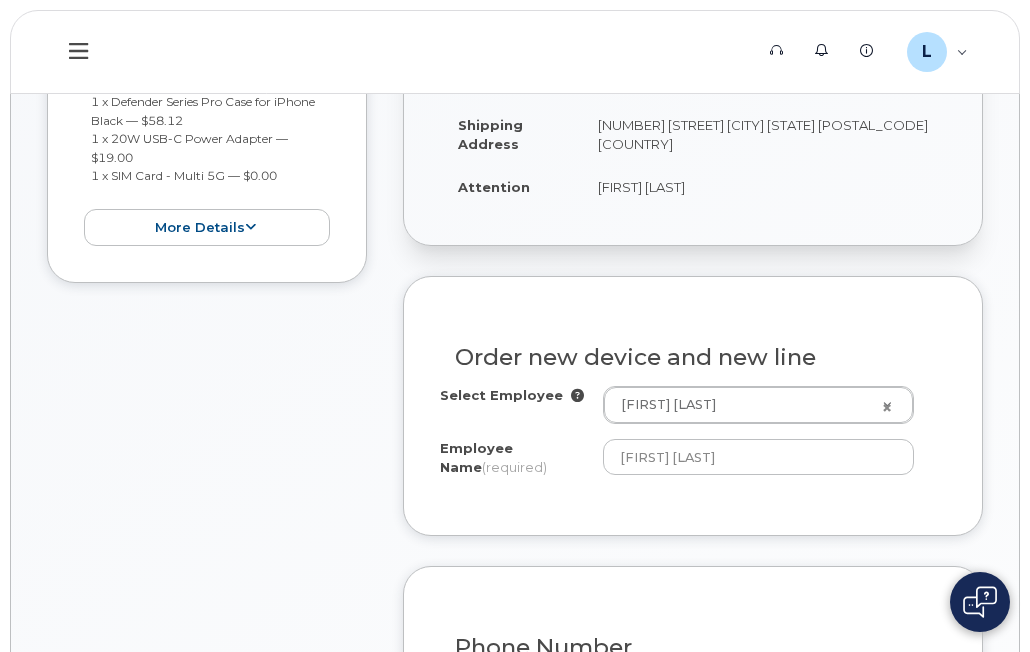 scroll, scrollTop: 455, scrollLeft: 0, axis: vertical 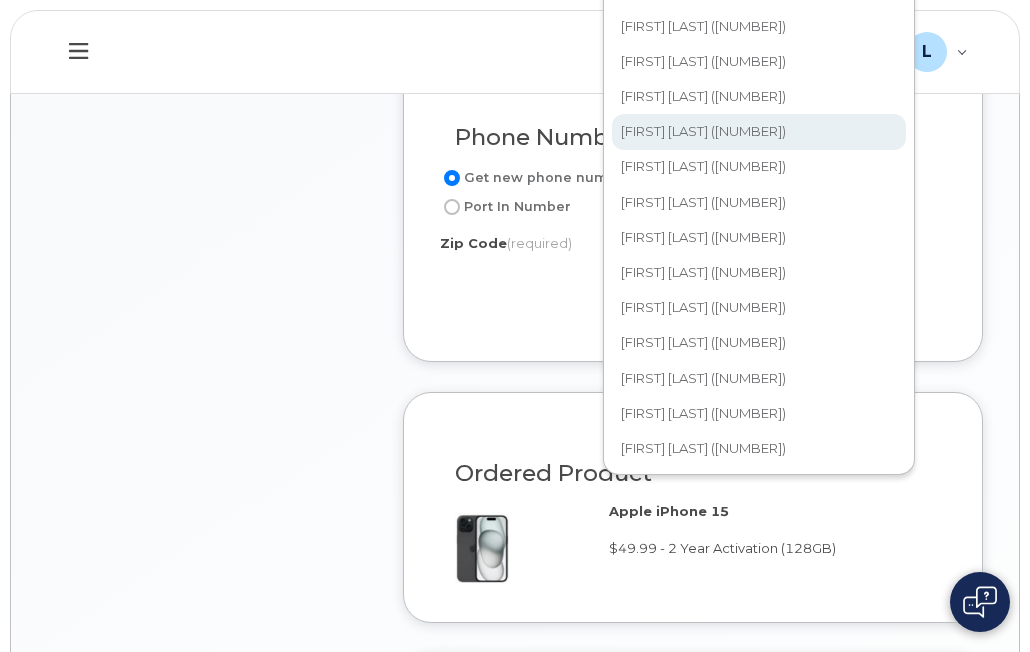 type on "burns" 